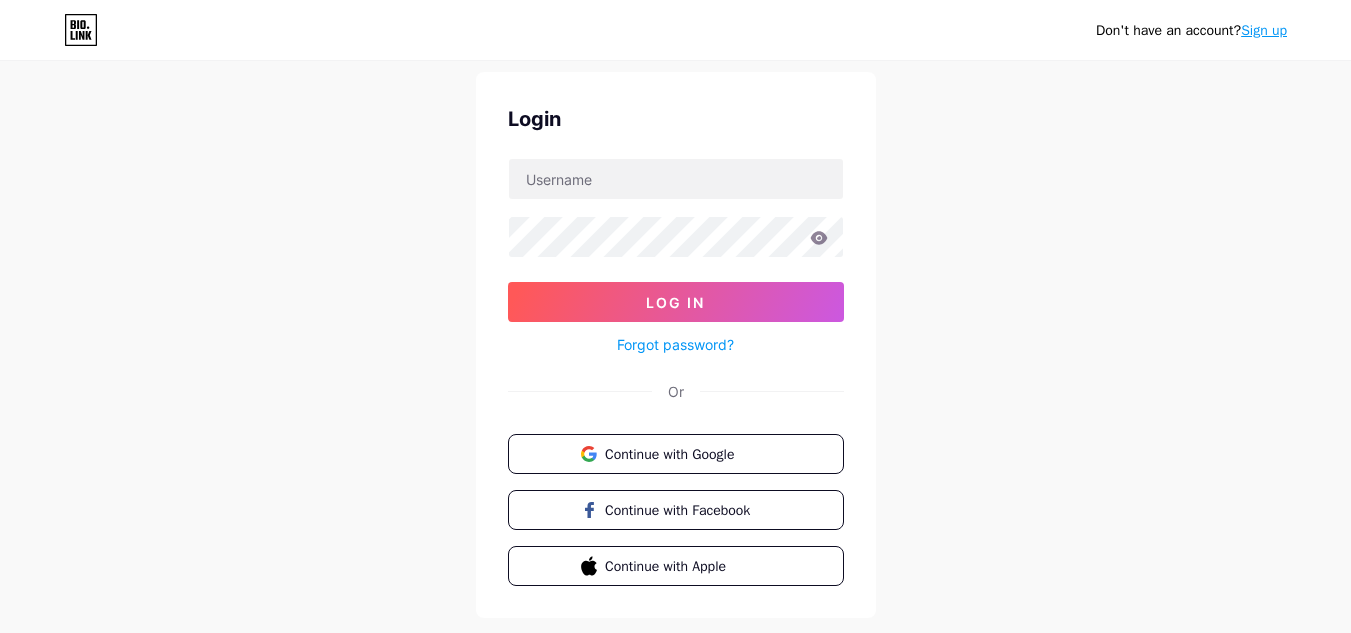 scroll, scrollTop: 104, scrollLeft: 0, axis: vertical 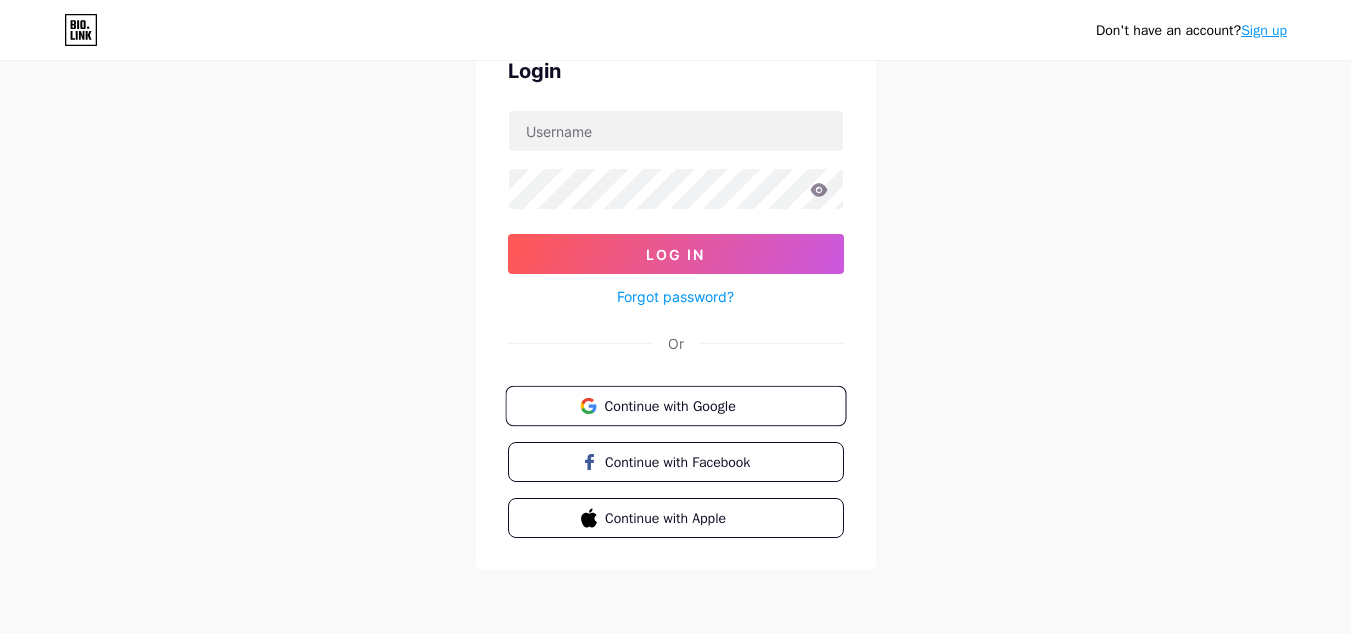 click on "Continue with Google" at bounding box center [687, 405] 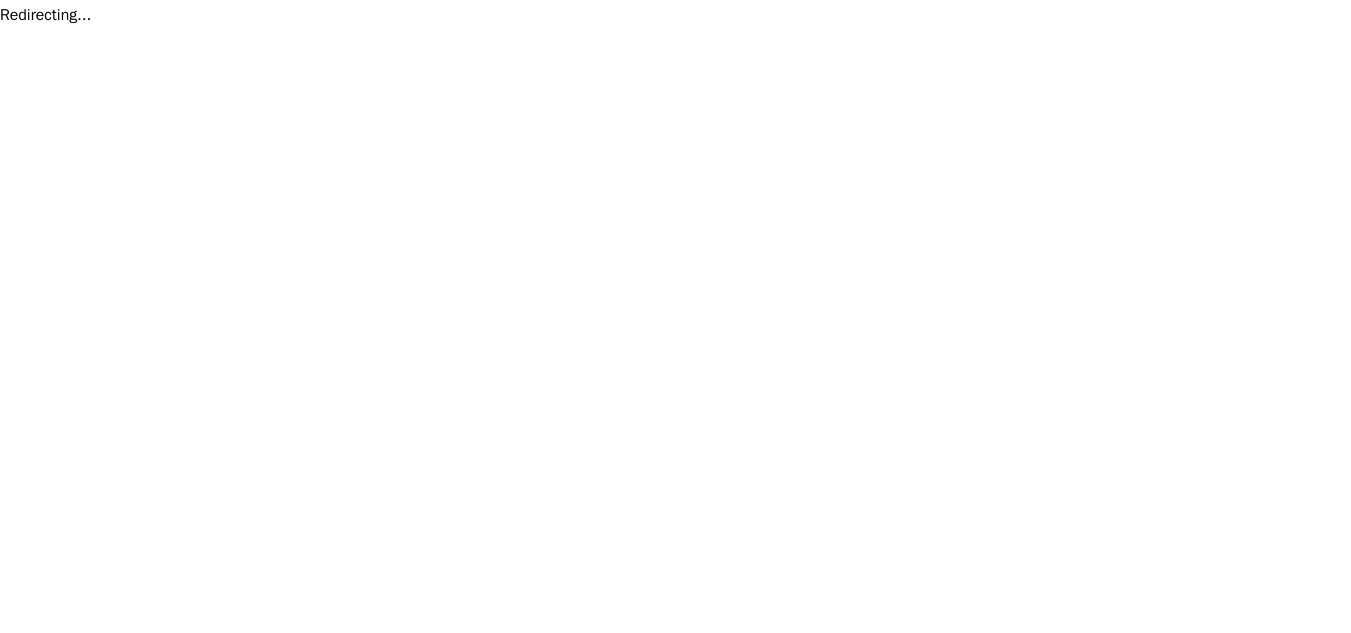 scroll, scrollTop: 0, scrollLeft: 0, axis: both 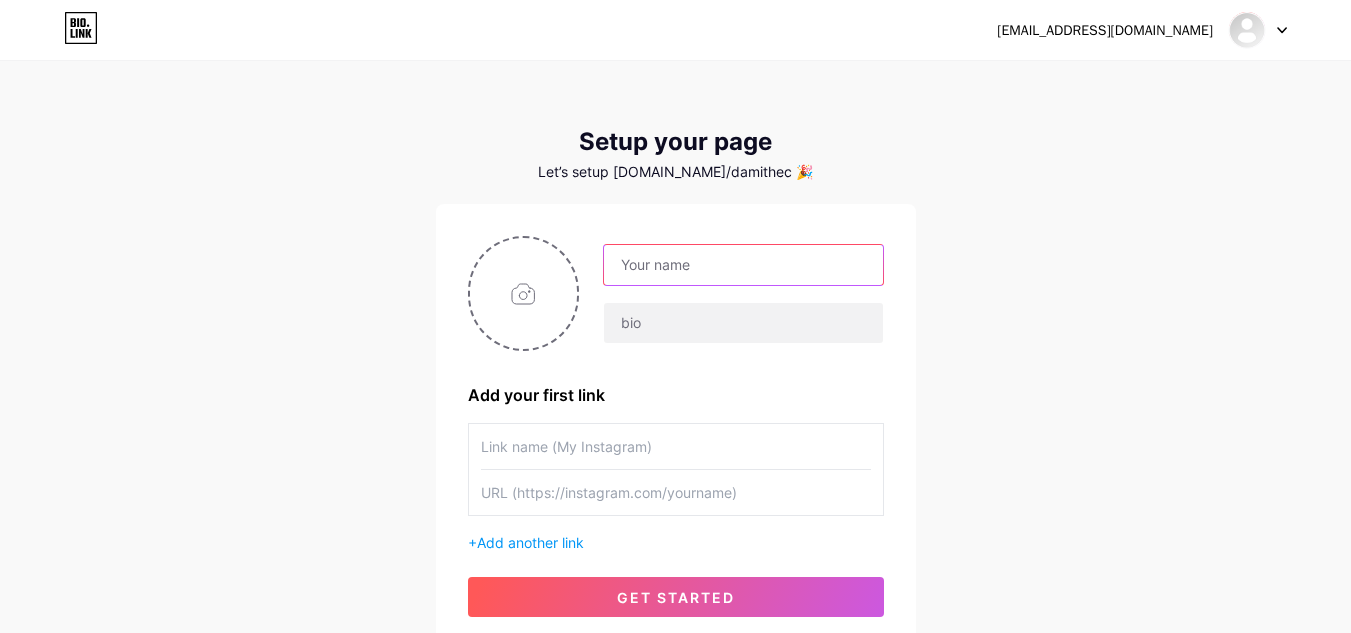 click at bounding box center (743, 265) 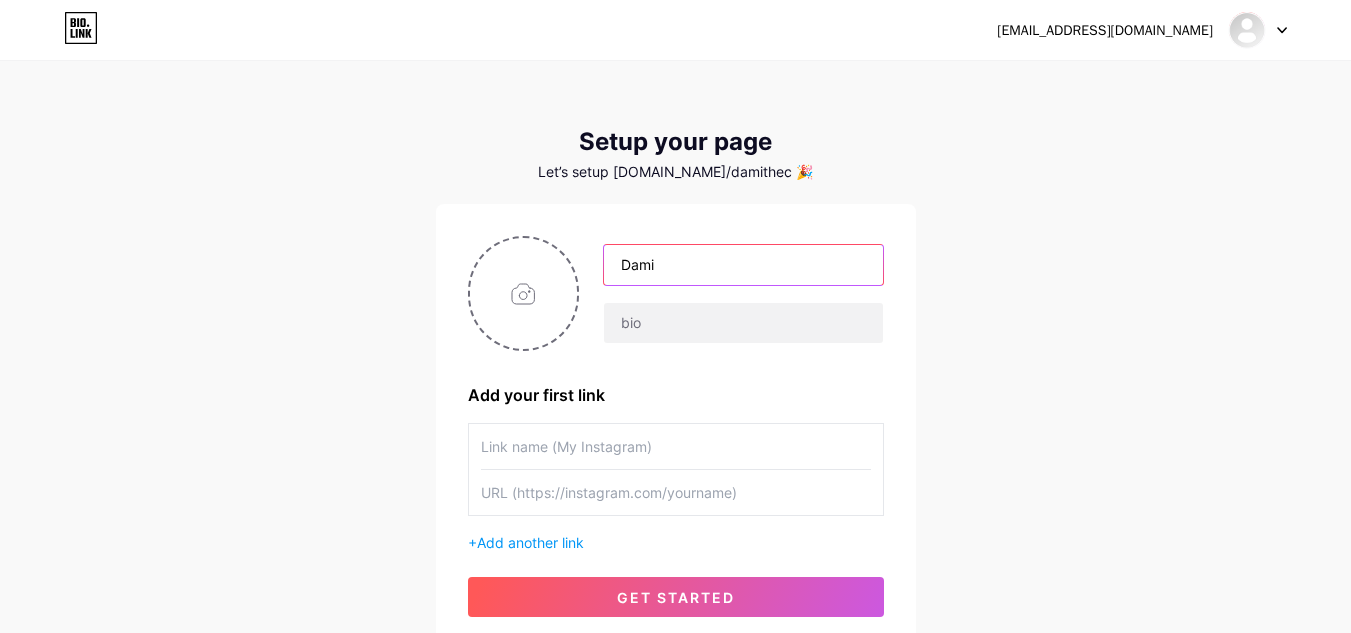 type on "Dami" 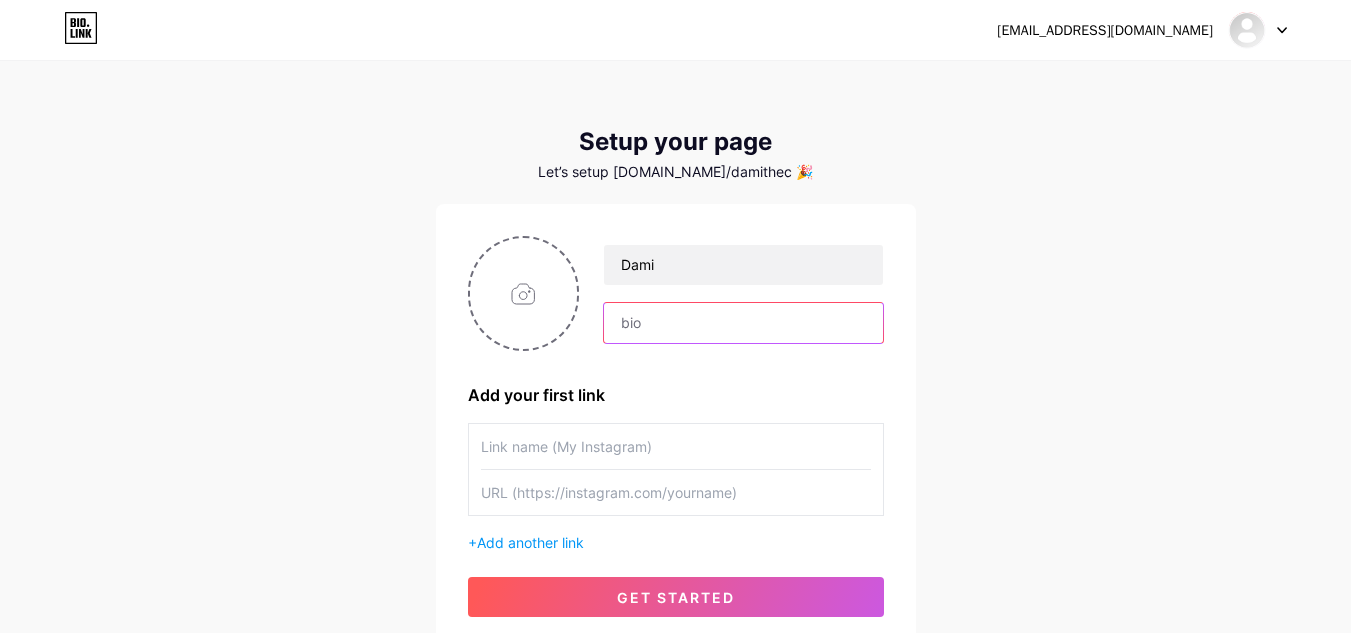 click at bounding box center (743, 323) 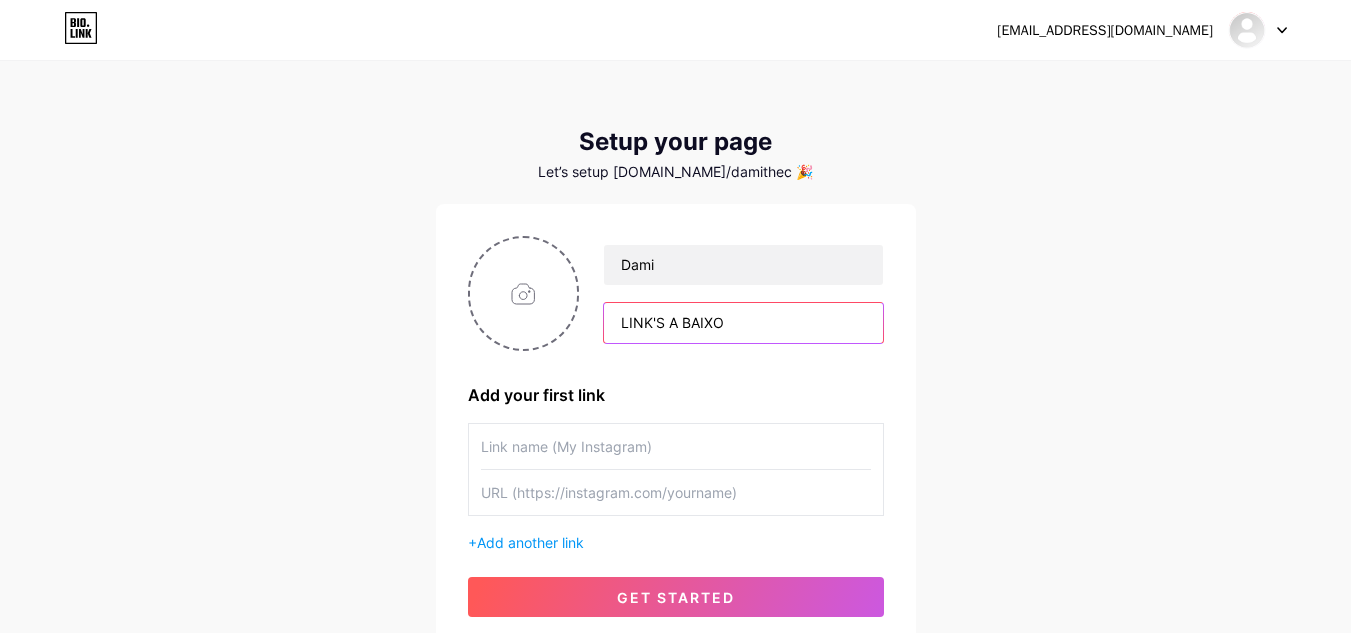 paste on "👇" 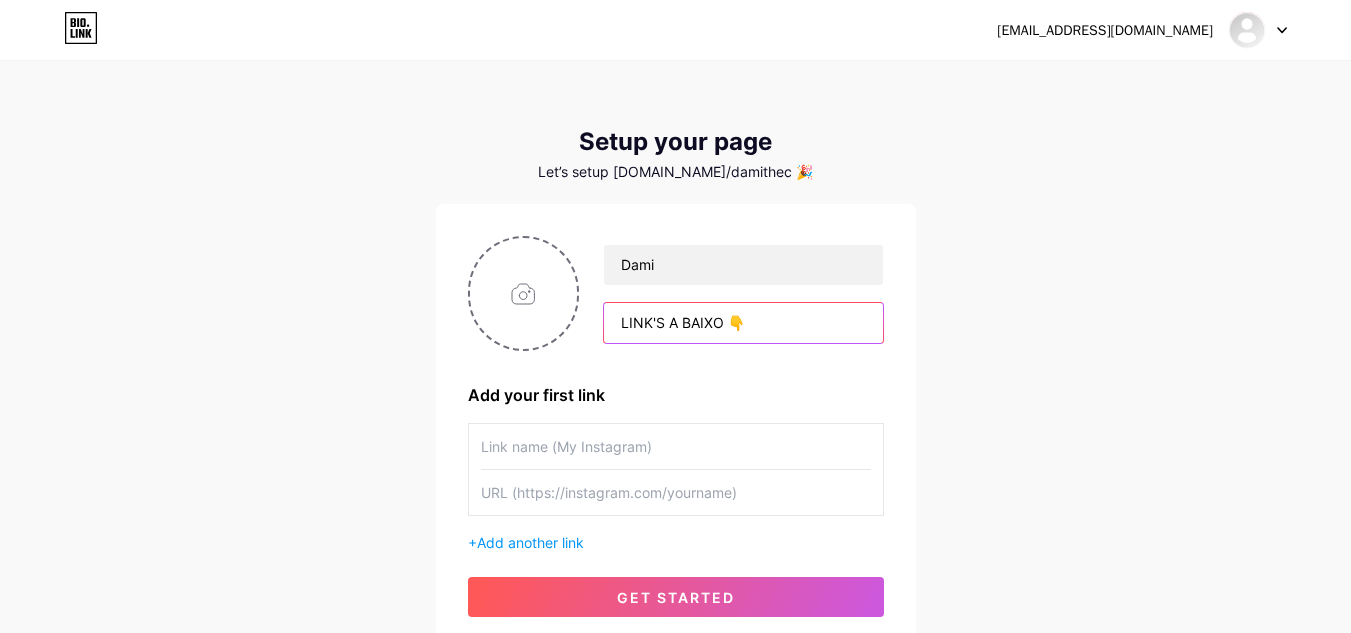 type on "LINK'S A BAIXO 👇" 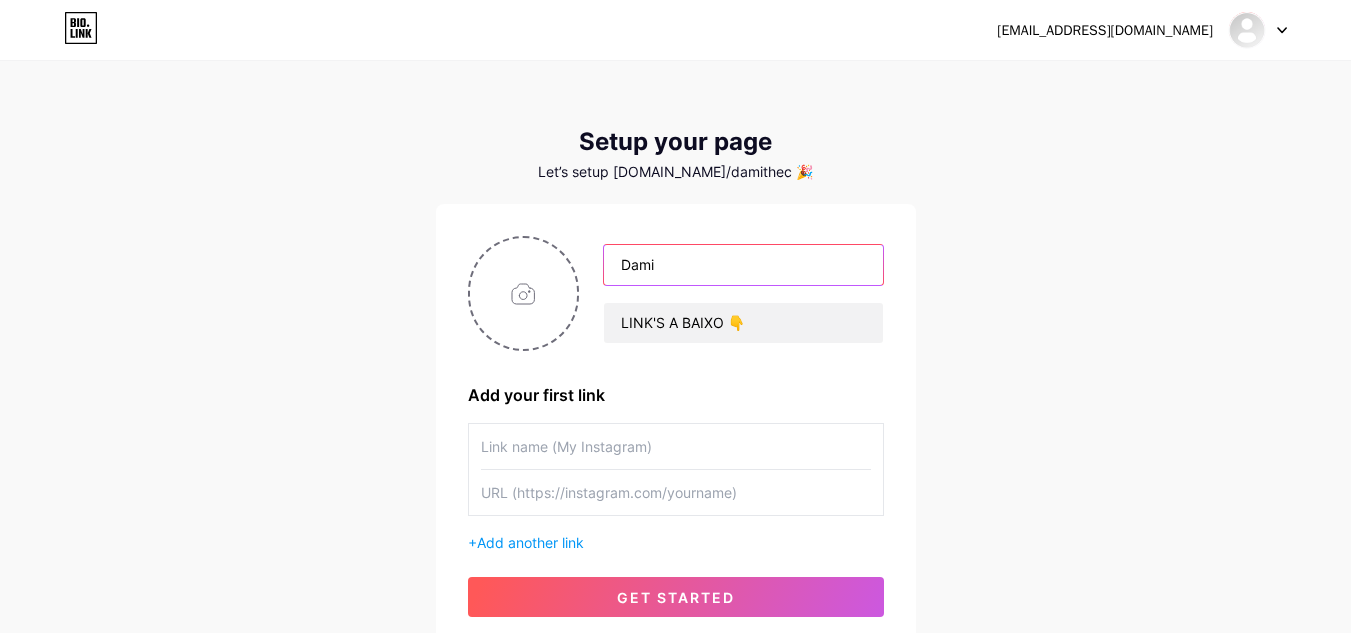 click on "Dami" at bounding box center (743, 265) 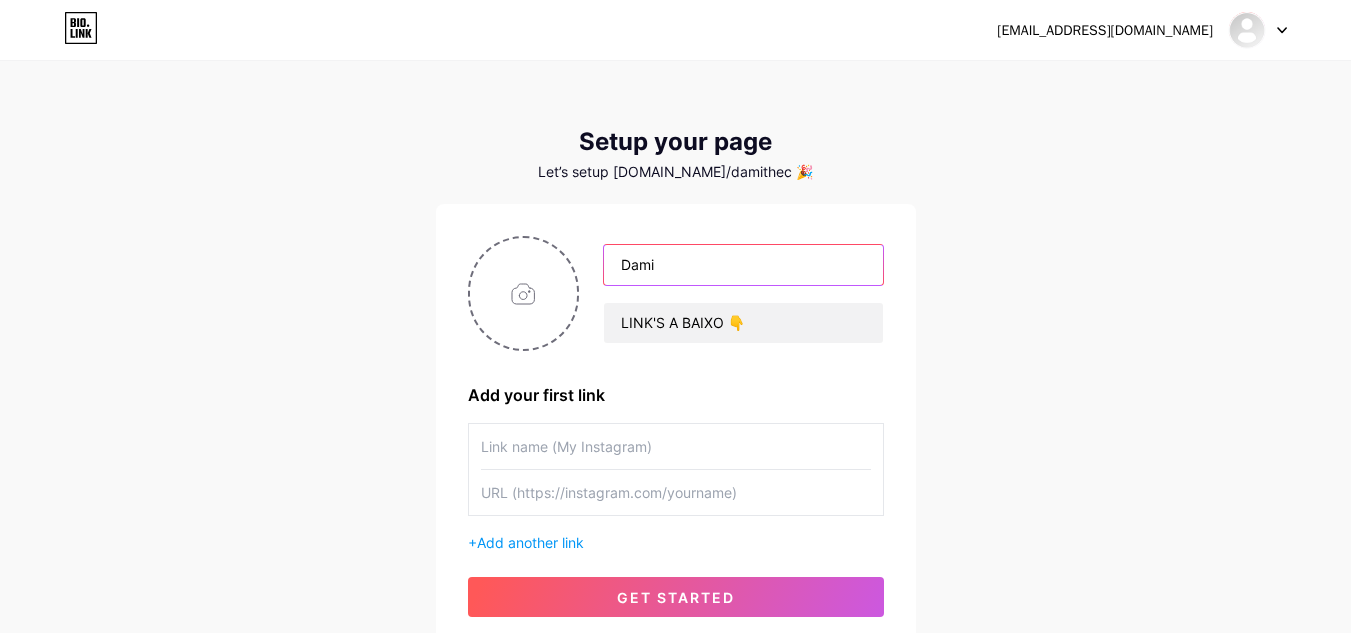 paste on "ACHADOS DO RICK" 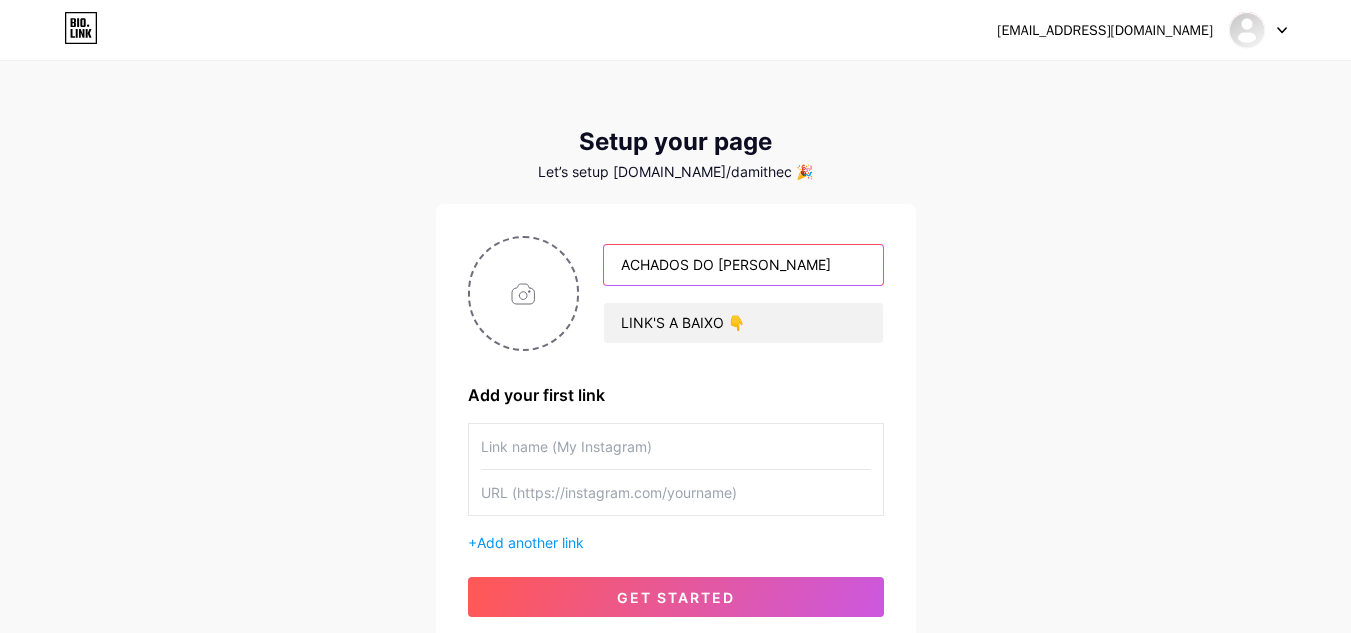 click on "ACHADOS DO RICK" at bounding box center (743, 265) 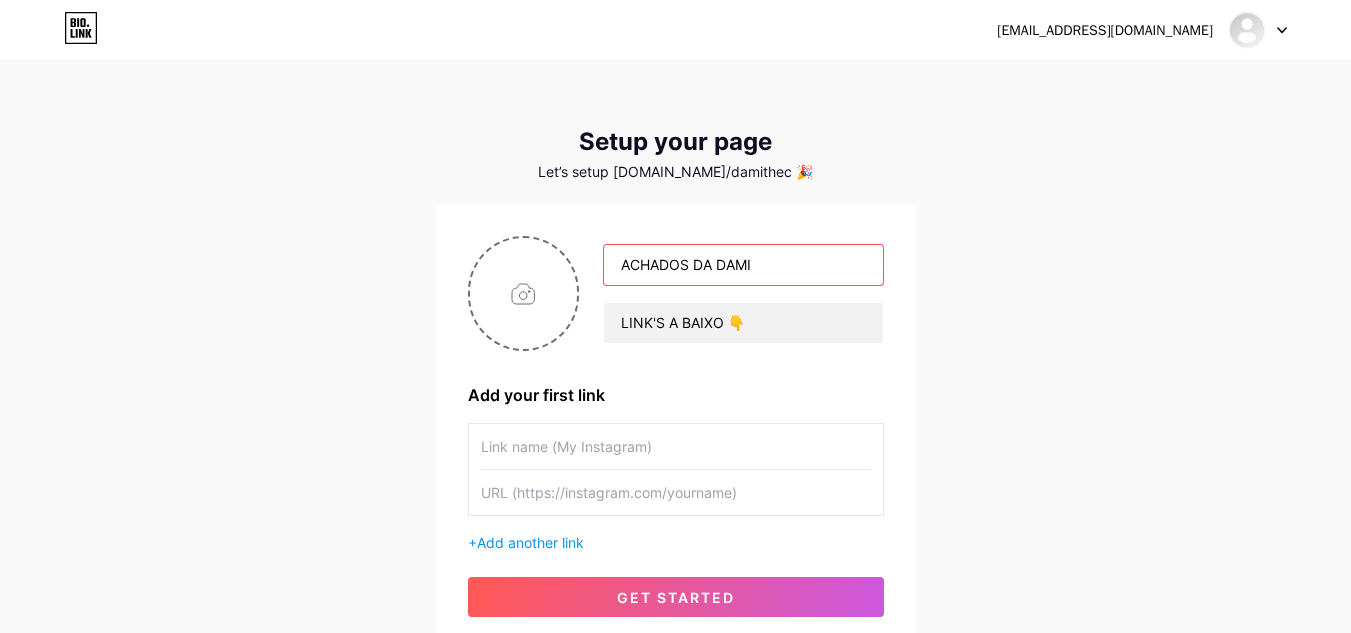 type on "ACHADOS DA DAMI" 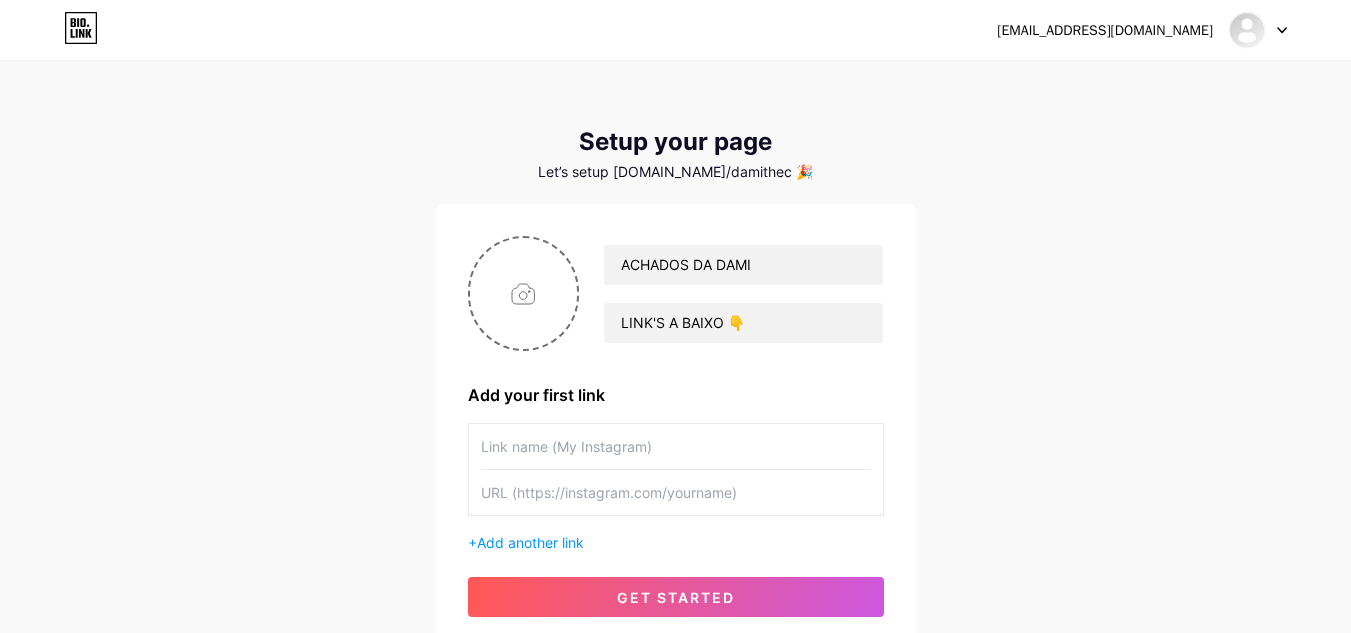 click at bounding box center [676, 446] 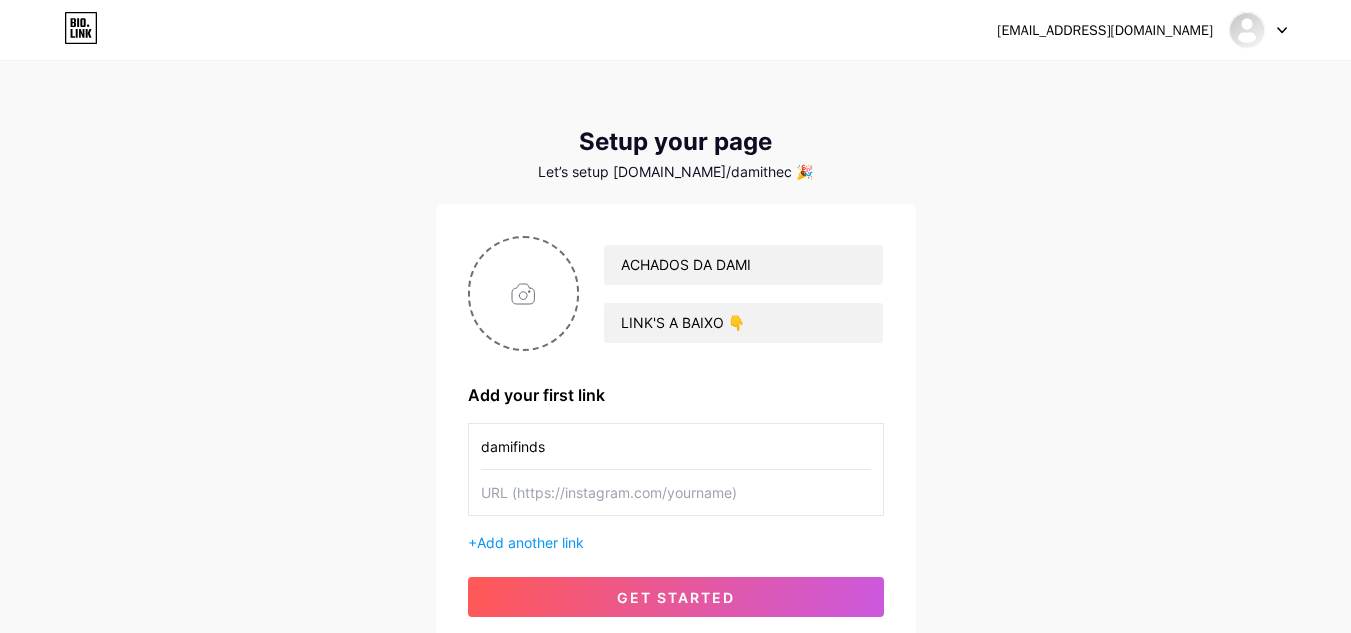 type on "damifinds" 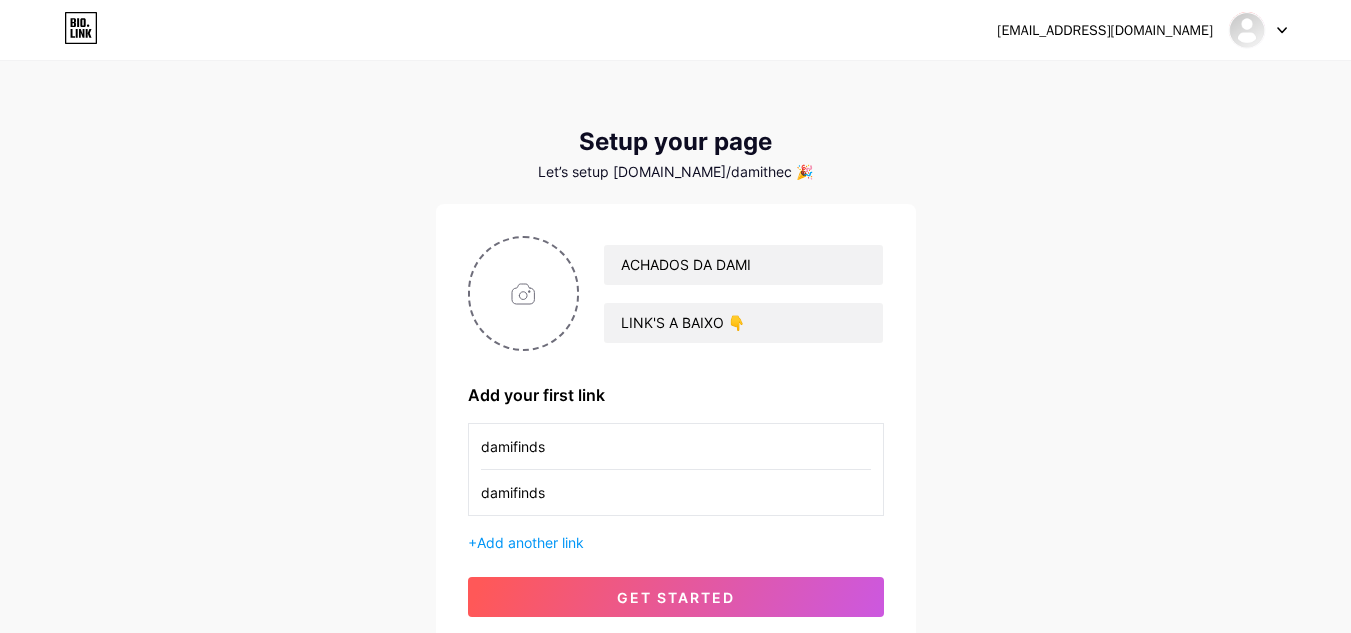 type on "damifinds" 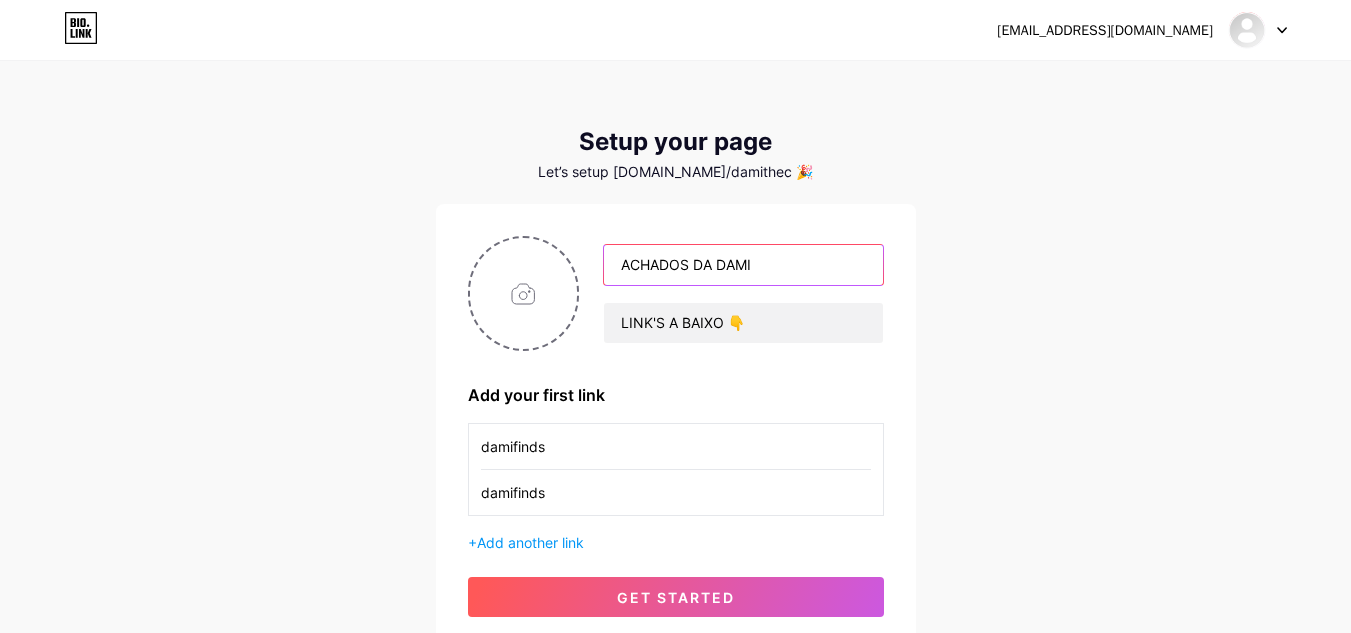 drag, startPoint x: 717, startPoint y: 266, endPoint x: 397, endPoint y: 256, distance: 320.15622 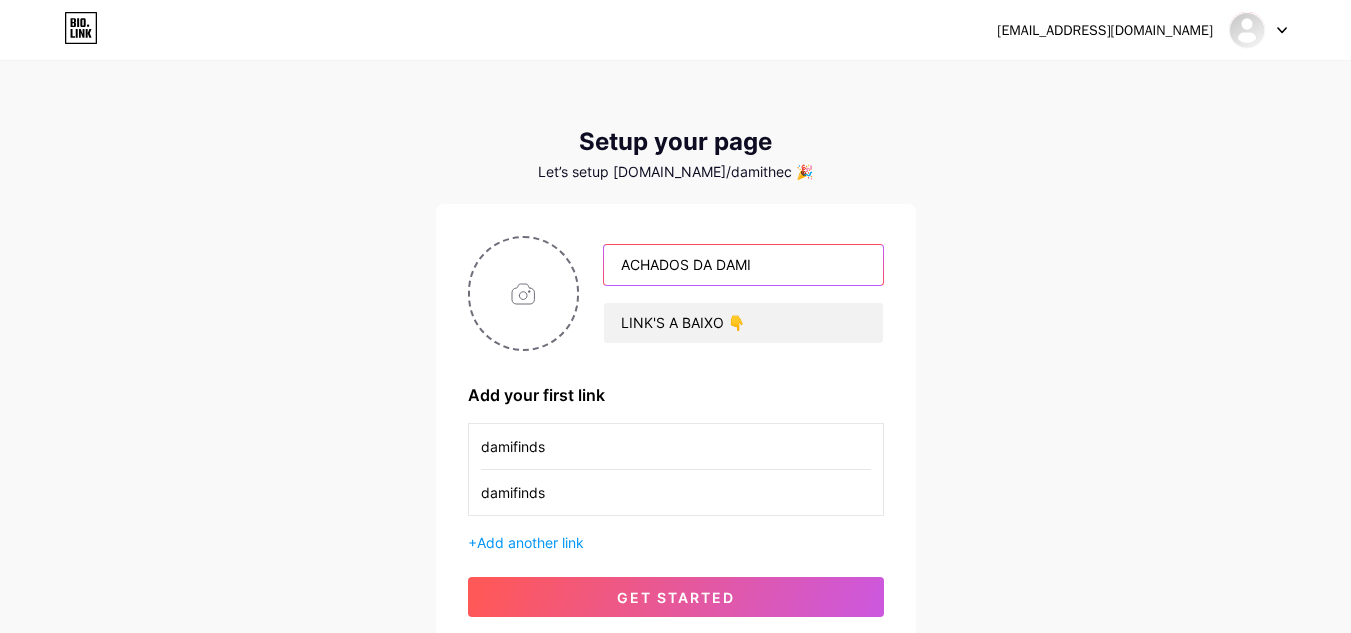 click on "damithecatnip@gmail.com           Dashboard     Logout   Setup your page   Let’s setup bio.link/damithec 🎉               ACHADOS DA DAMI     LINK'S A BAIXO 👇     Add your first link   damifinds   damifinds
+  Add another link     get started" at bounding box center (675, 356) 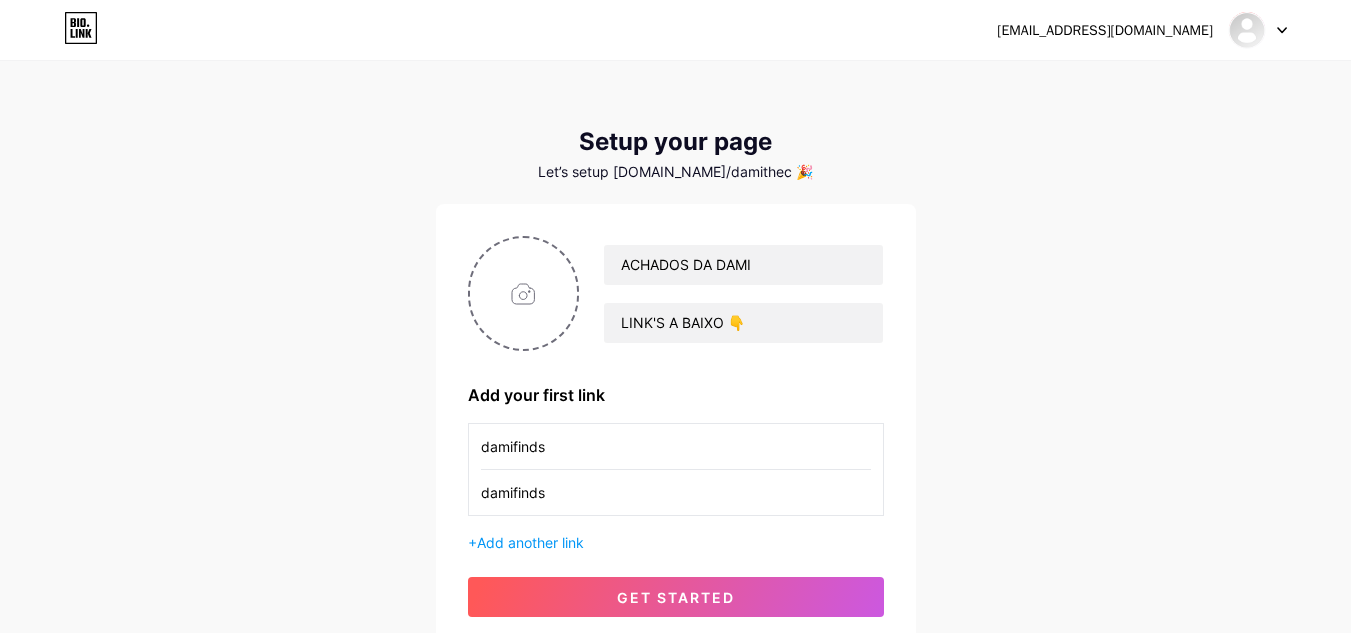 drag, startPoint x: 608, startPoint y: 435, endPoint x: 284, endPoint y: 414, distance: 324.67984 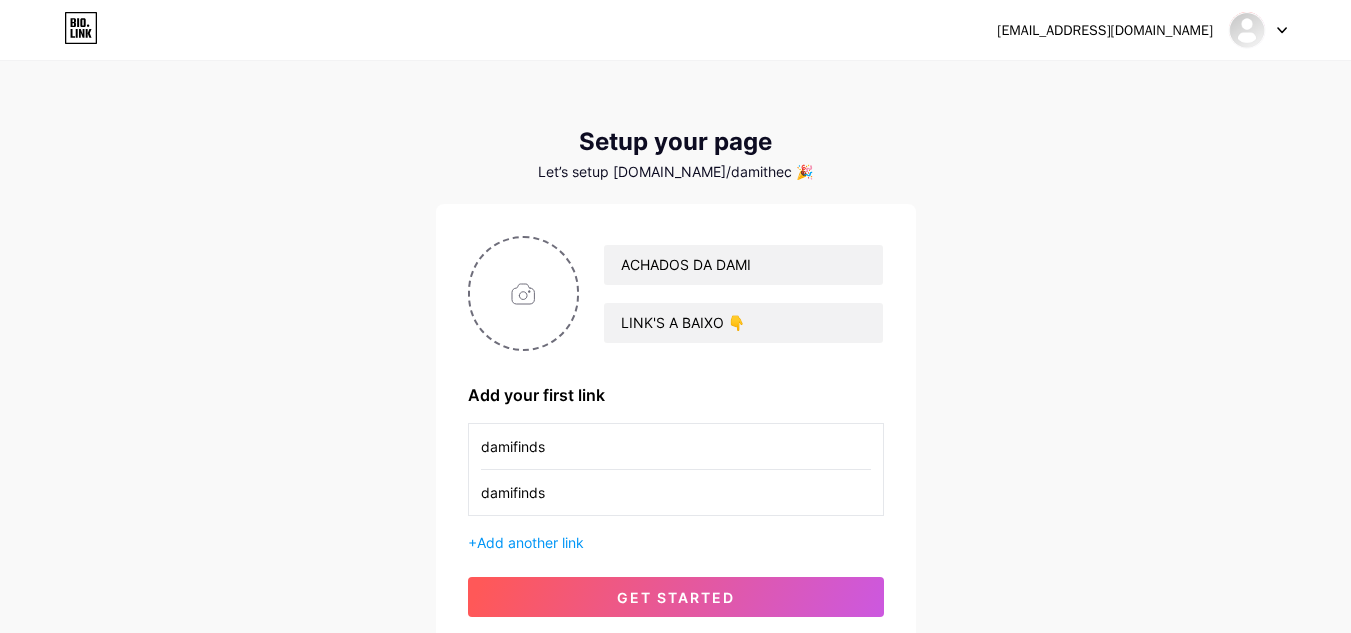 click on "damithecatnip@gmail.com           Dashboard     Logout   Setup your page   Let’s setup bio.link/damithec 🎉               ACHADOS DA DAMI     LINK'S A BAIXO 👇     Add your first link   damifinds   damifinds
+  Add another link     get started" at bounding box center [675, 356] 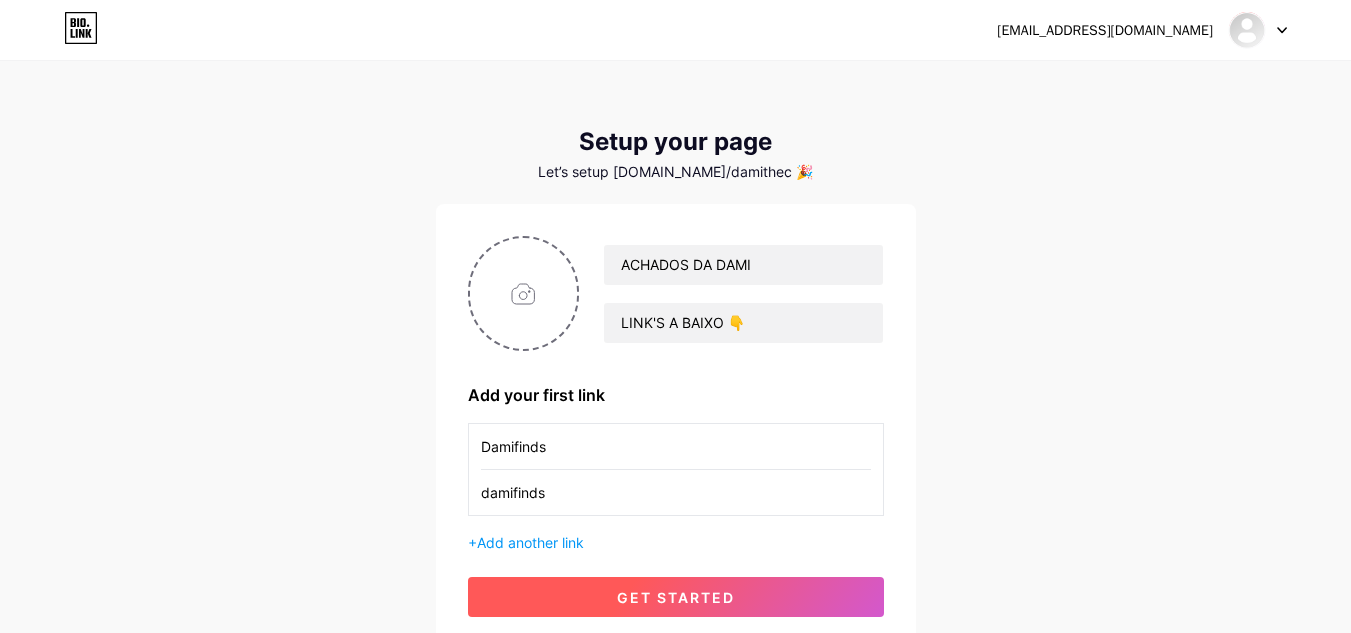 type on "Damifinds" 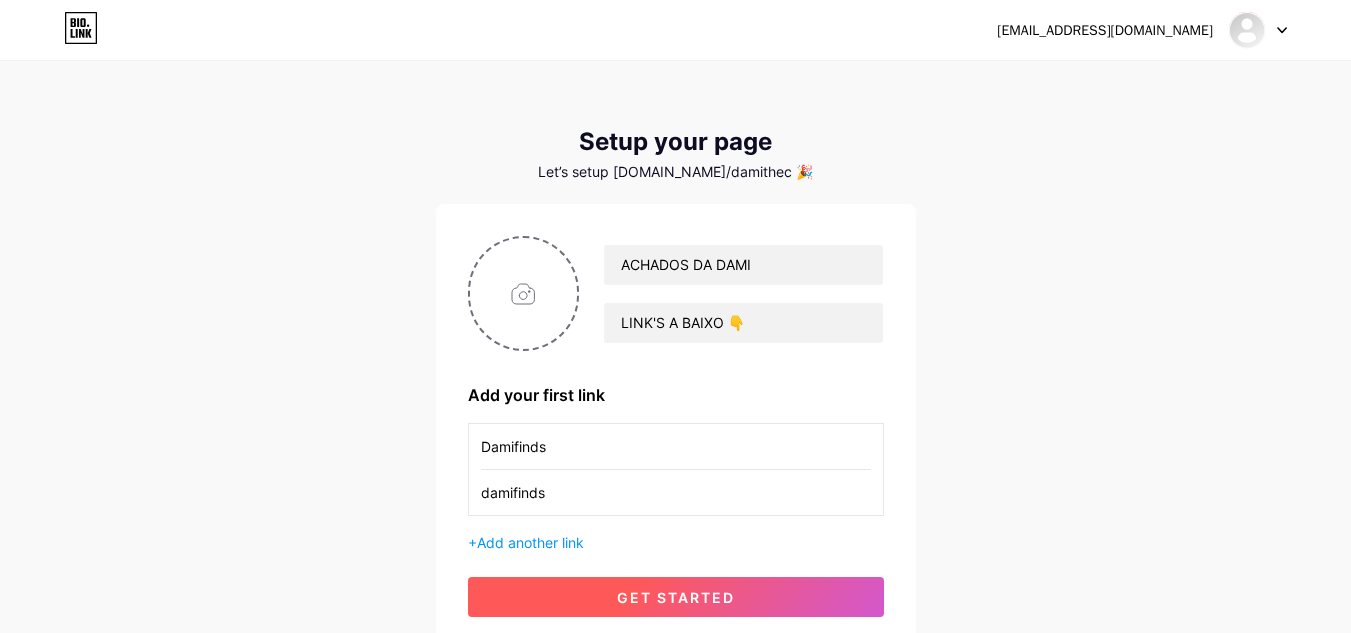 click on "get started" at bounding box center [676, 597] 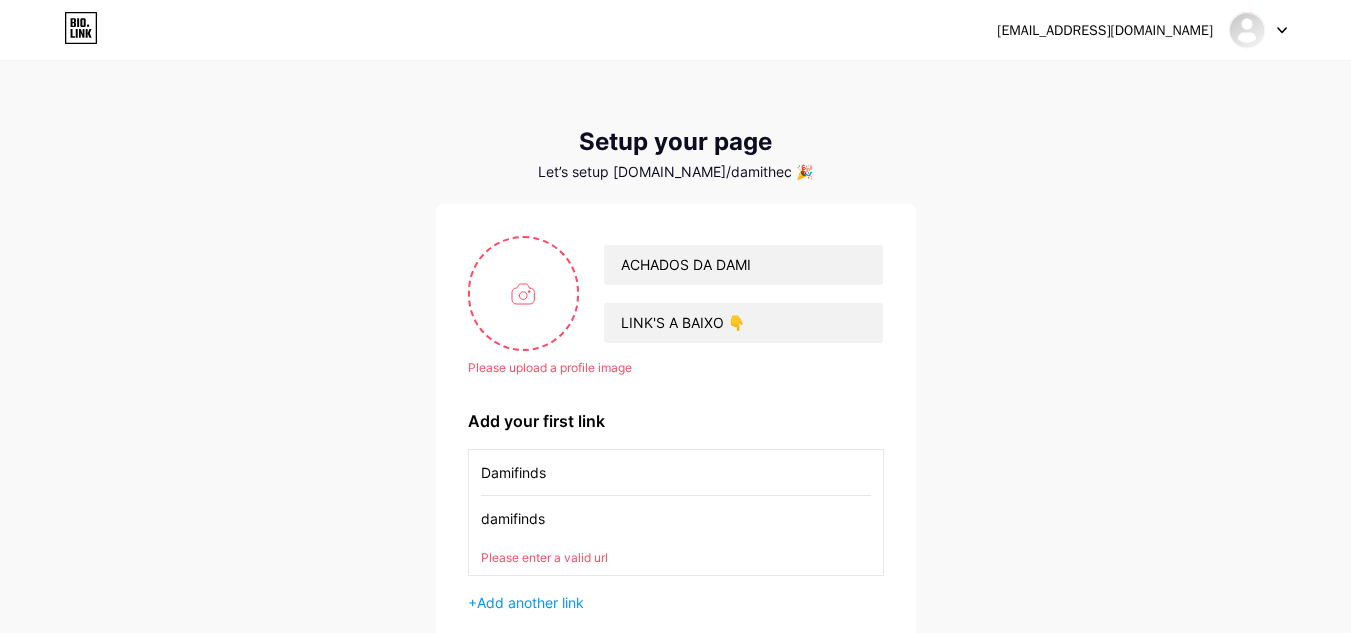 scroll, scrollTop: 100, scrollLeft: 0, axis: vertical 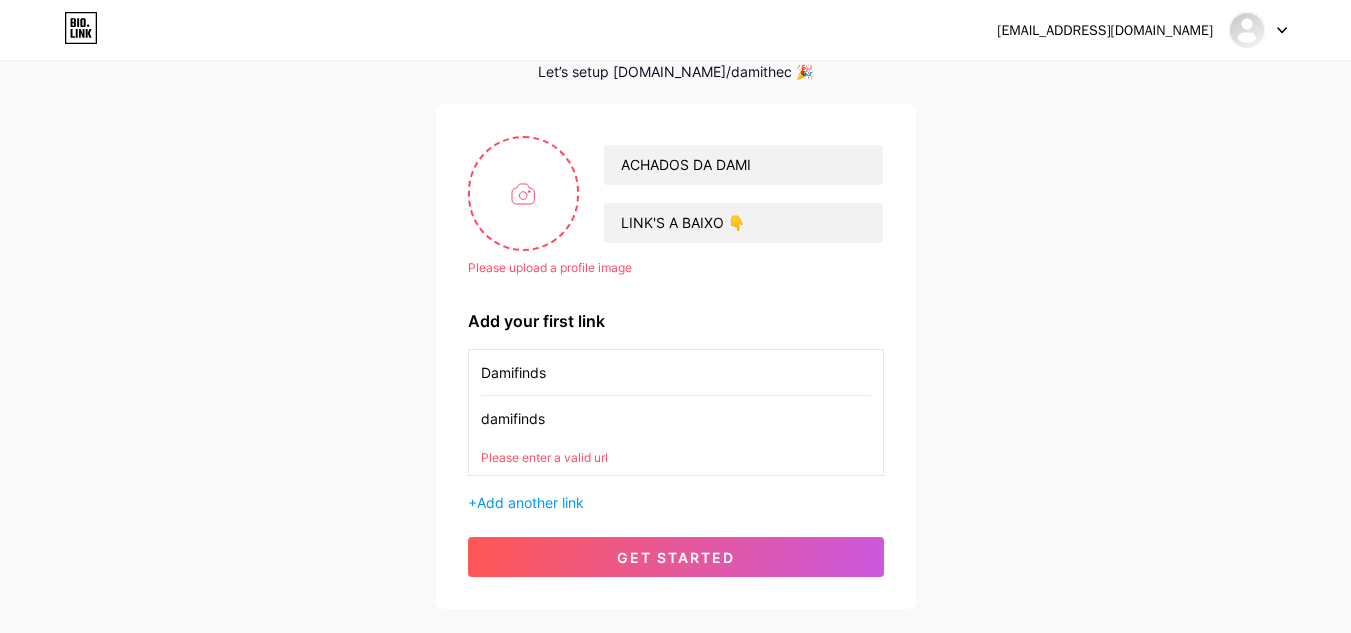 click on "damifinds" at bounding box center (676, 418) 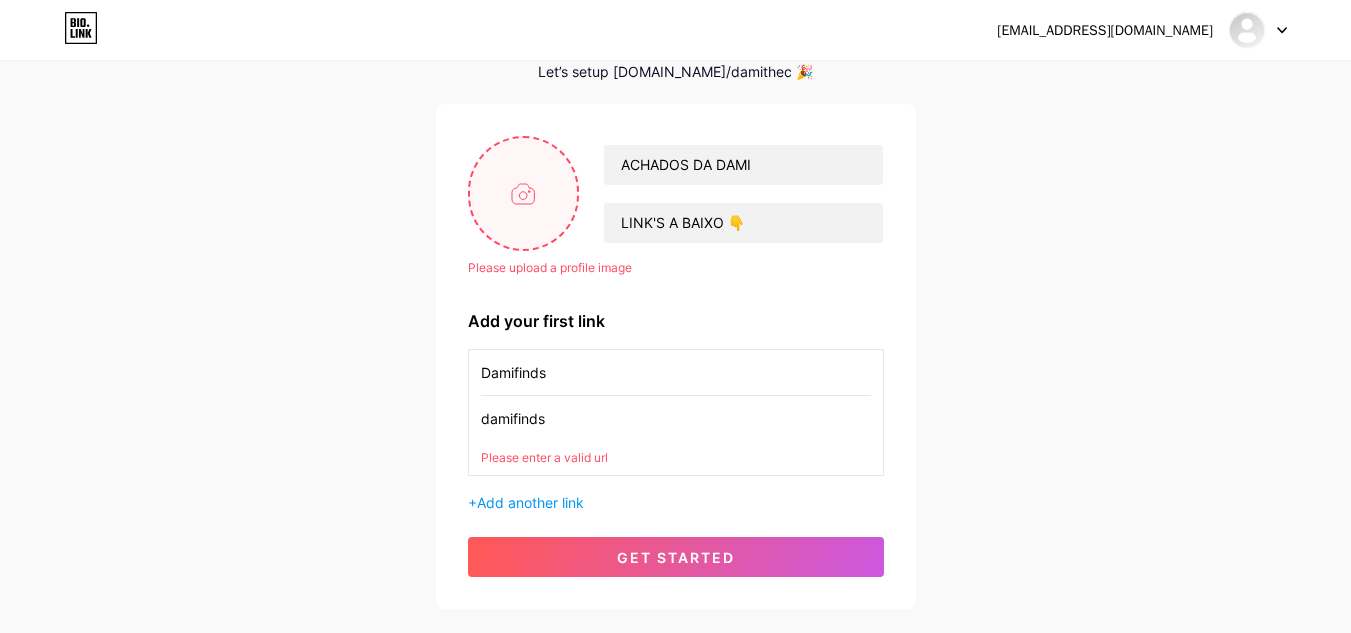click at bounding box center [524, 193] 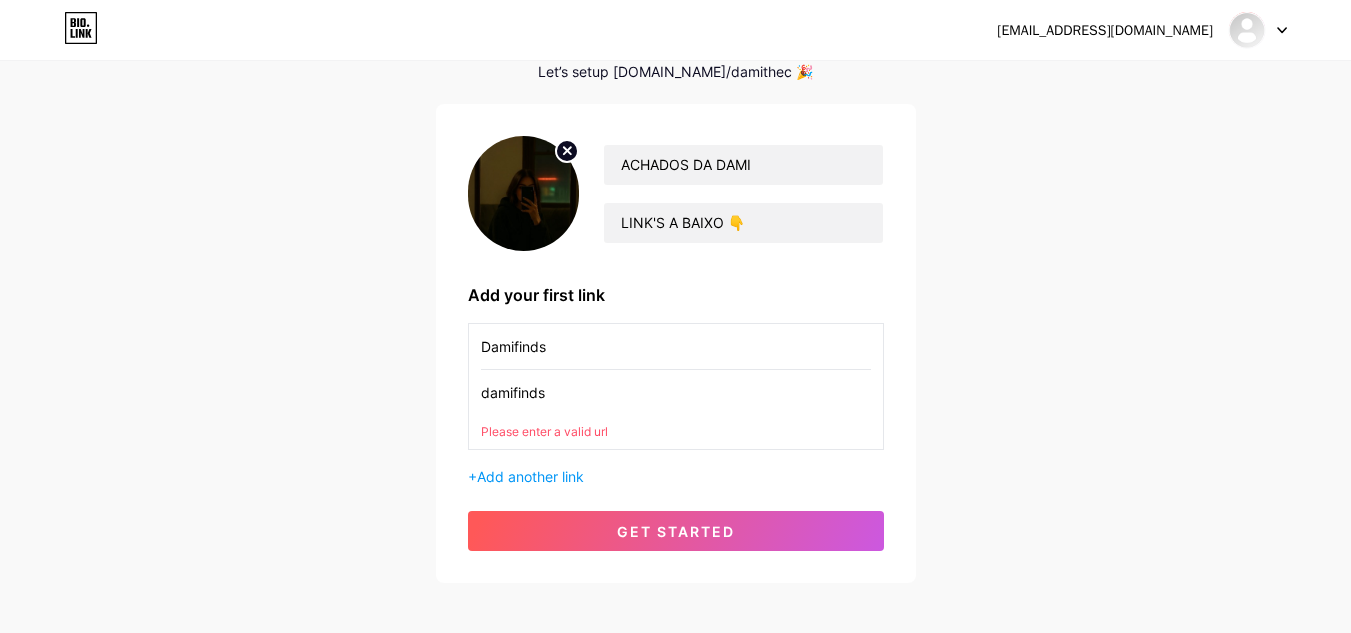 drag, startPoint x: 602, startPoint y: 352, endPoint x: 258, endPoint y: 314, distance: 346.09247 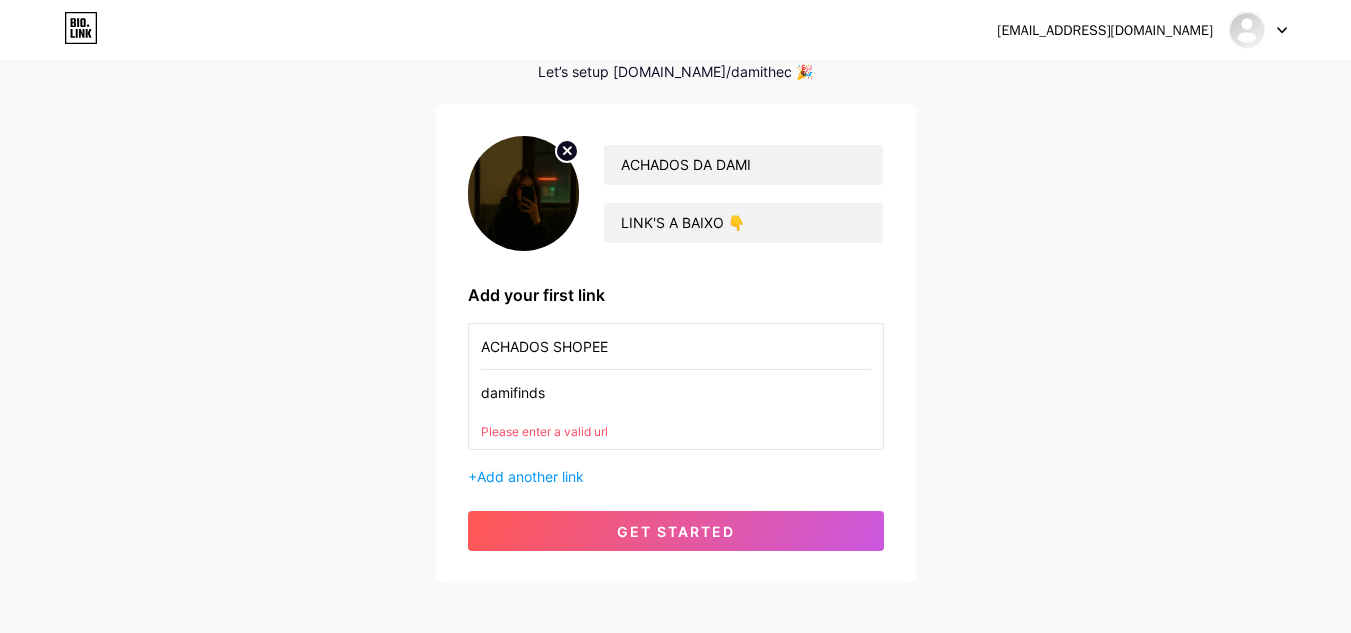 type on "ACHADOS SHOPEE" 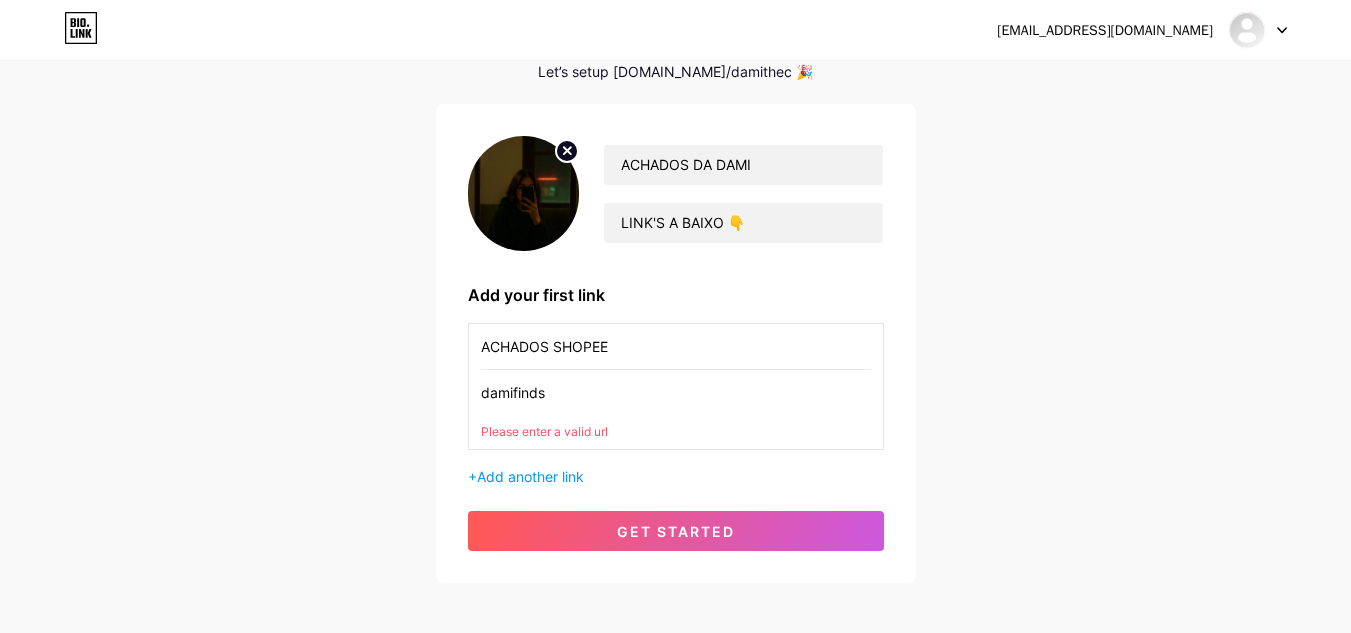 click on "damifinds   Please enter a valid url" at bounding box center [676, 405] 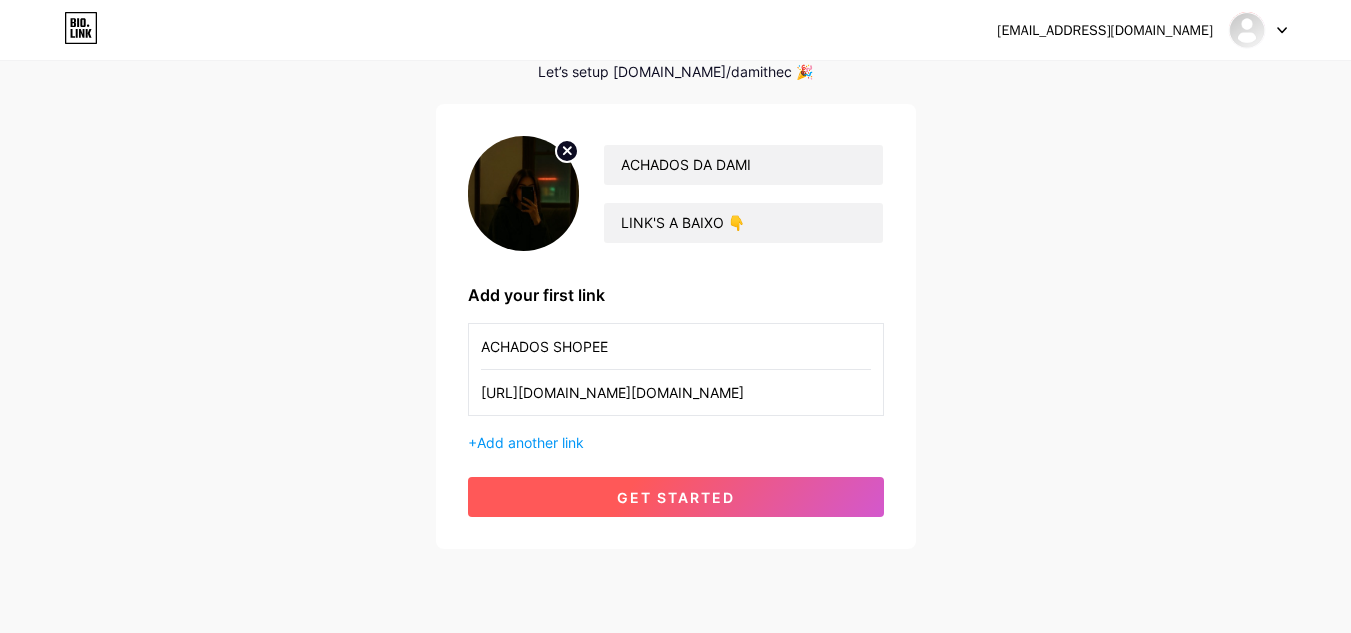 type on "https://collshp.com/k.damili" 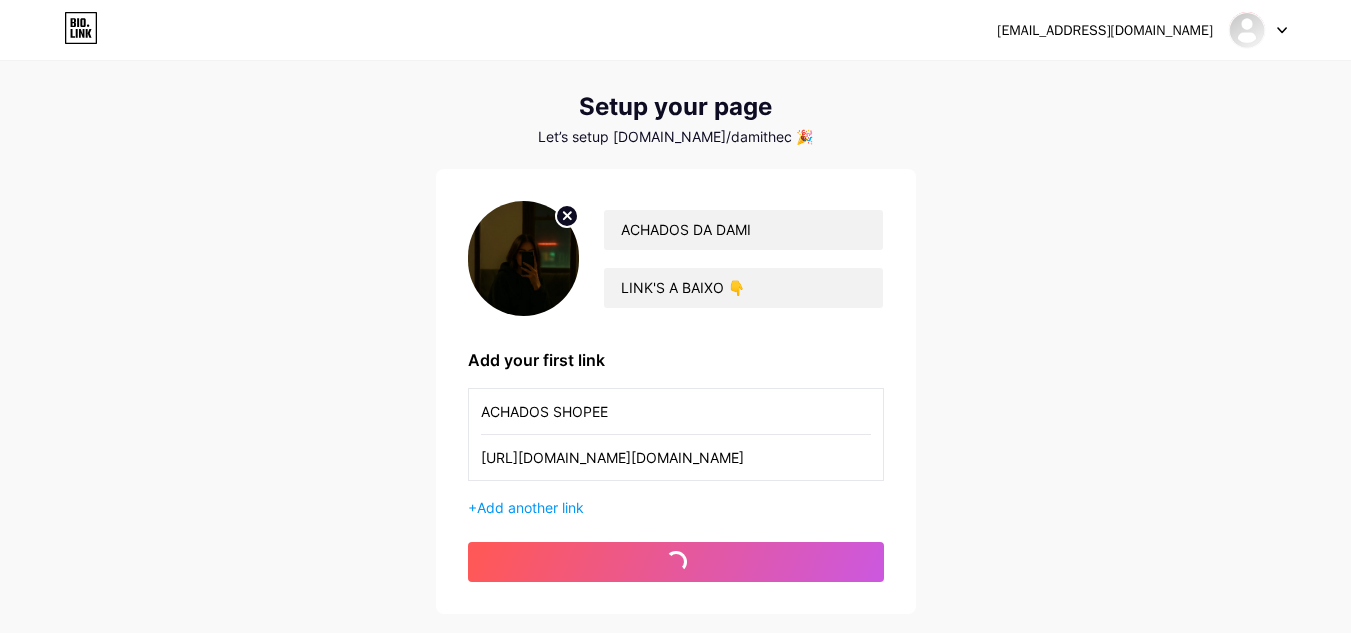 scroll, scrollTop: 0, scrollLeft: 0, axis: both 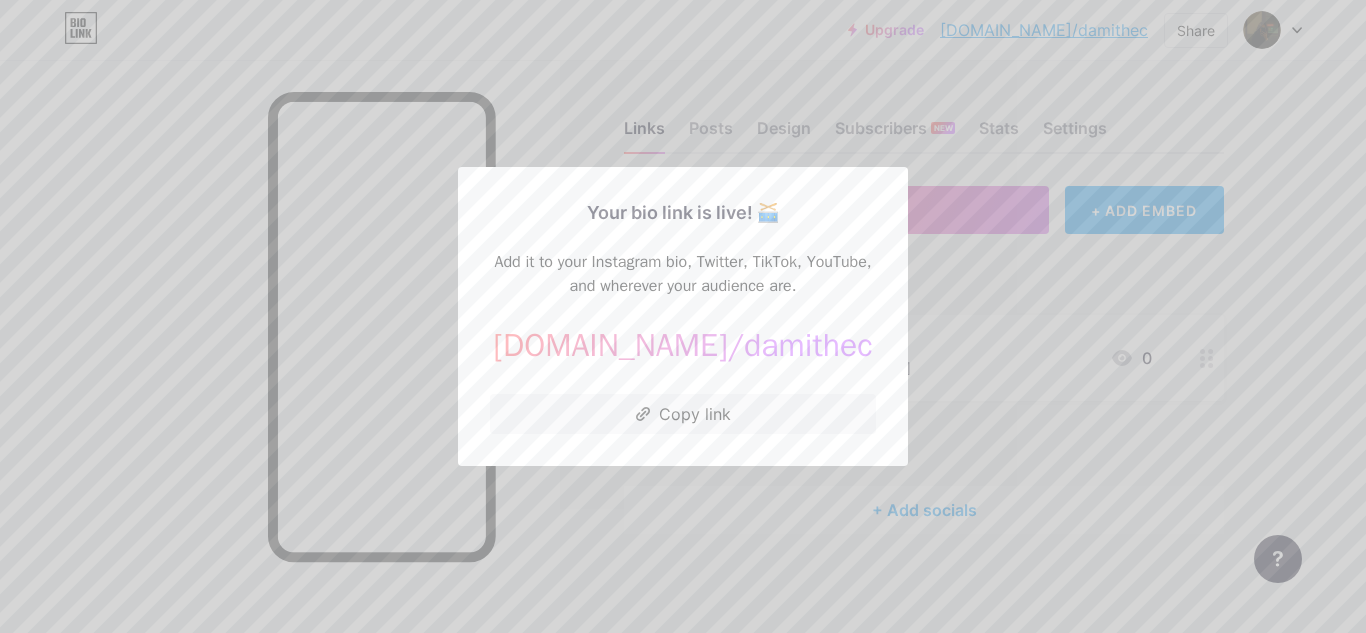 click at bounding box center [683, 316] 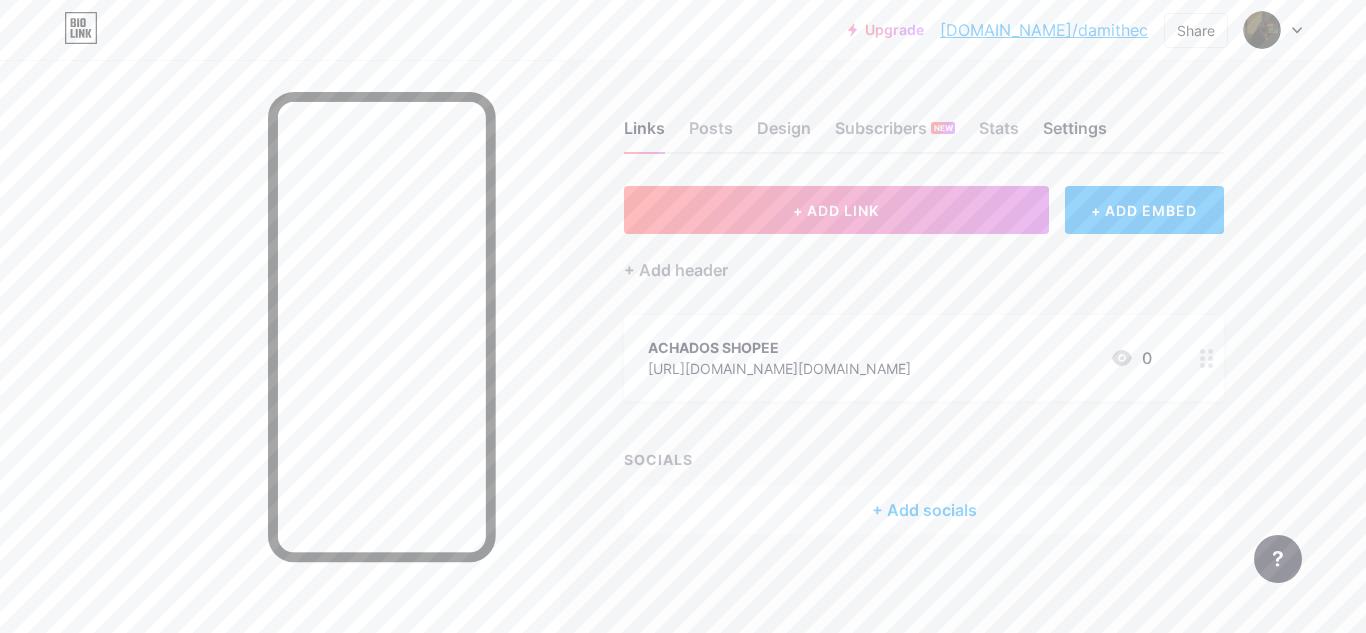 click on "Settings" at bounding box center (1075, 134) 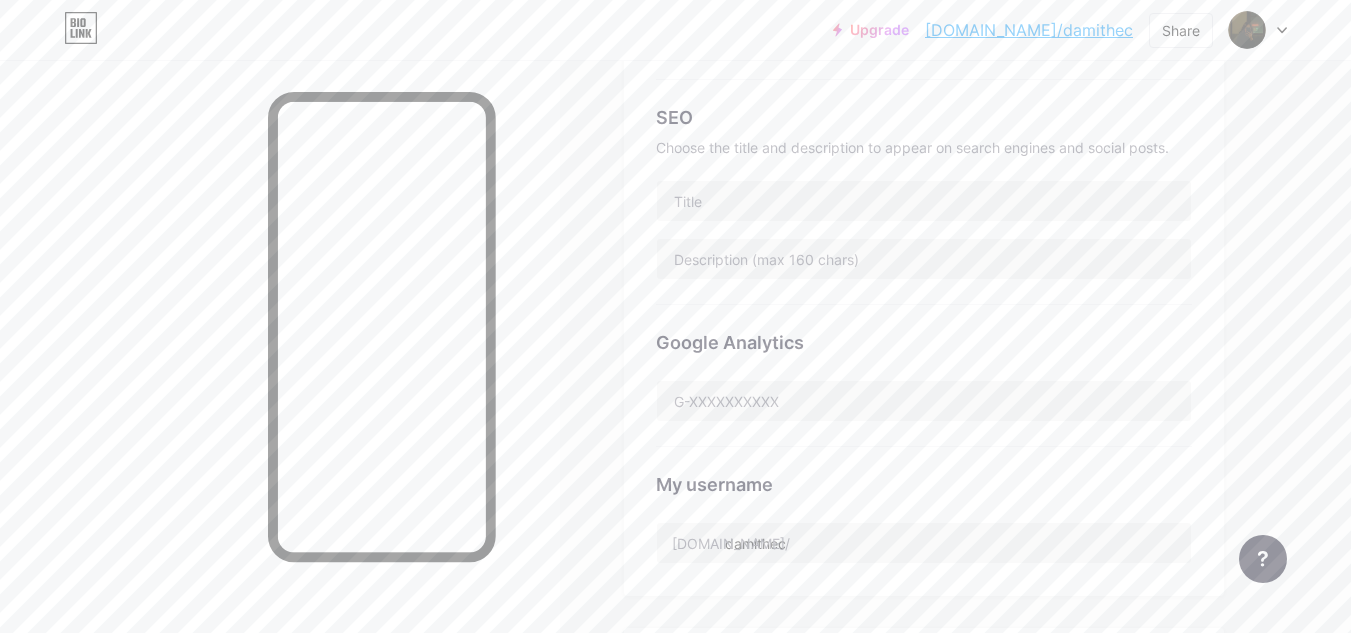 scroll, scrollTop: 400, scrollLeft: 0, axis: vertical 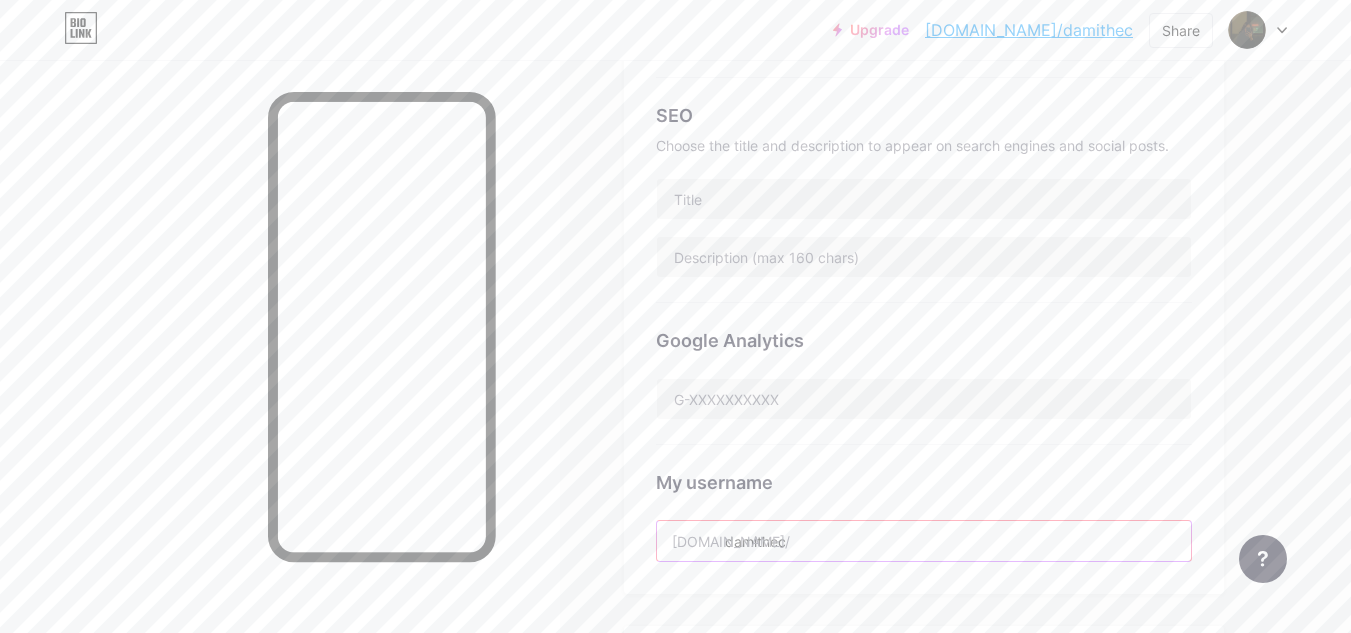 drag, startPoint x: 817, startPoint y: 541, endPoint x: 765, endPoint y: 537, distance: 52.153618 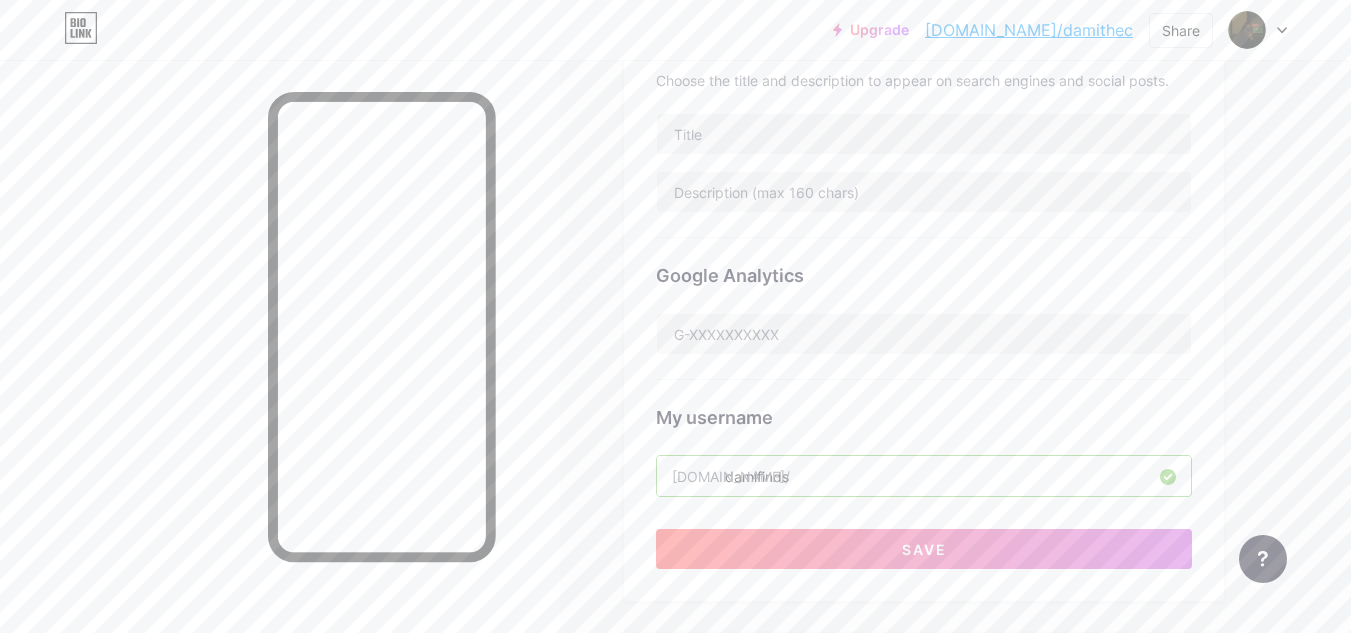 scroll, scrollTop: 500, scrollLeft: 0, axis: vertical 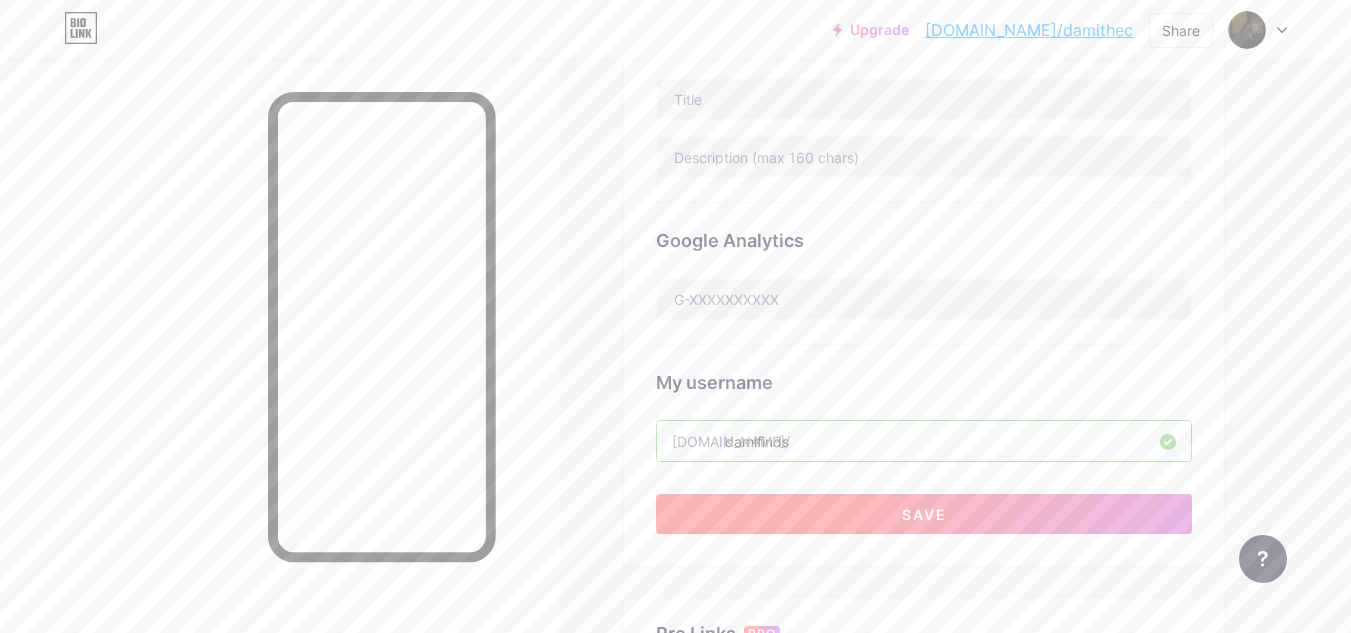 type on "damifinds" 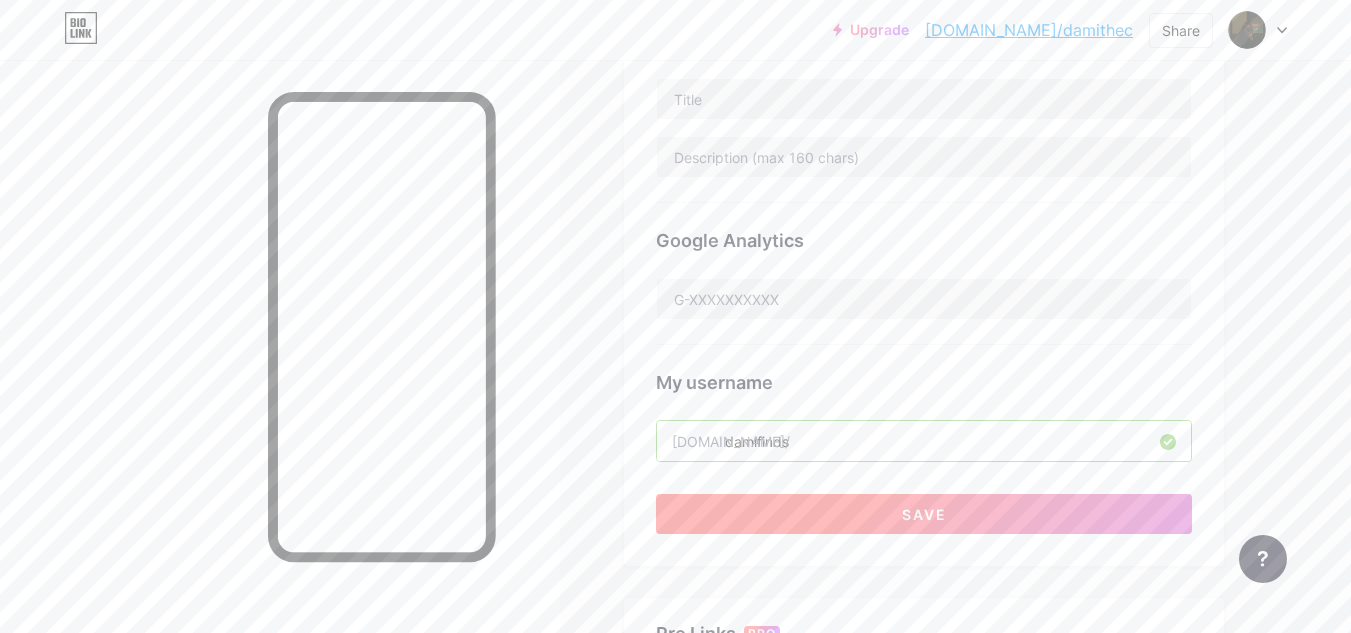 click on "Save" at bounding box center [924, 514] 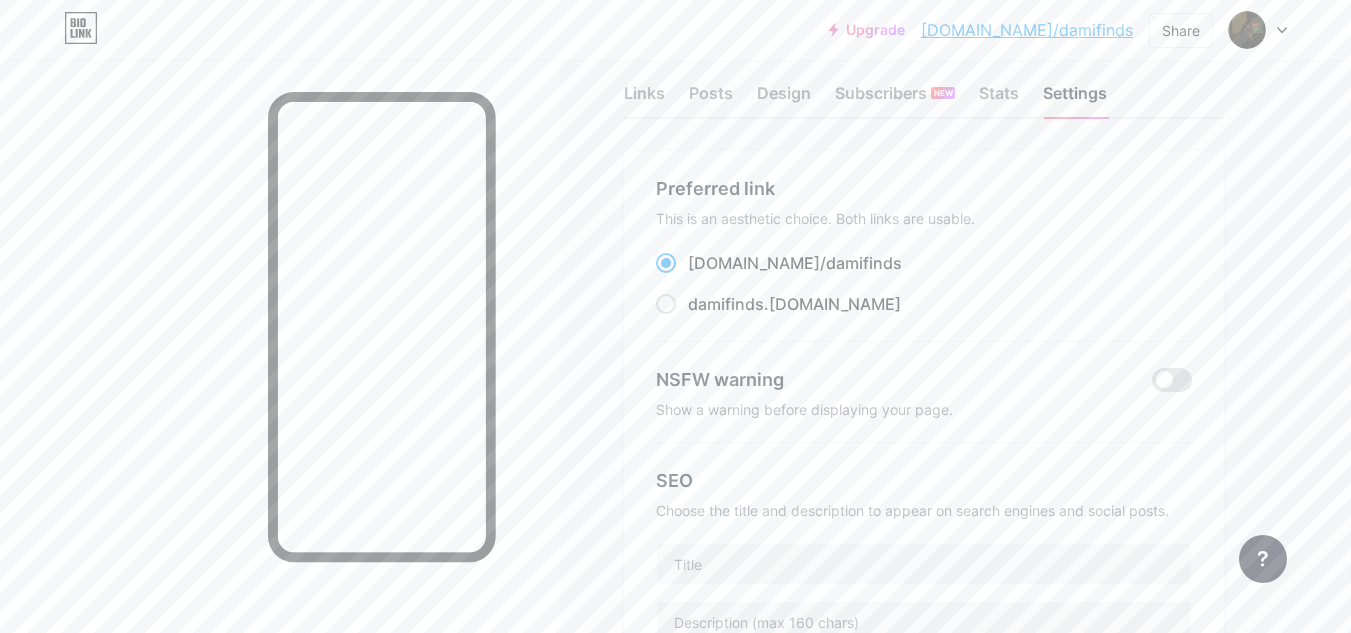 scroll, scrollTop: 0, scrollLeft: 0, axis: both 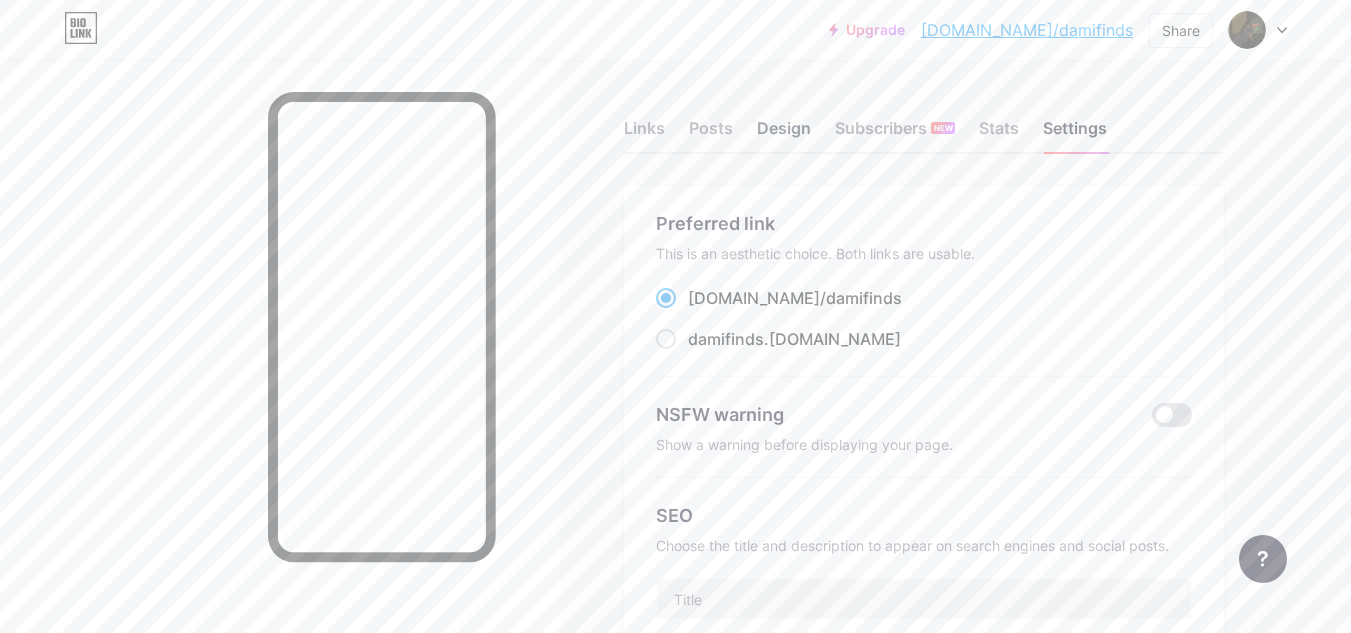 click on "Design" at bounding box center (784, 134) 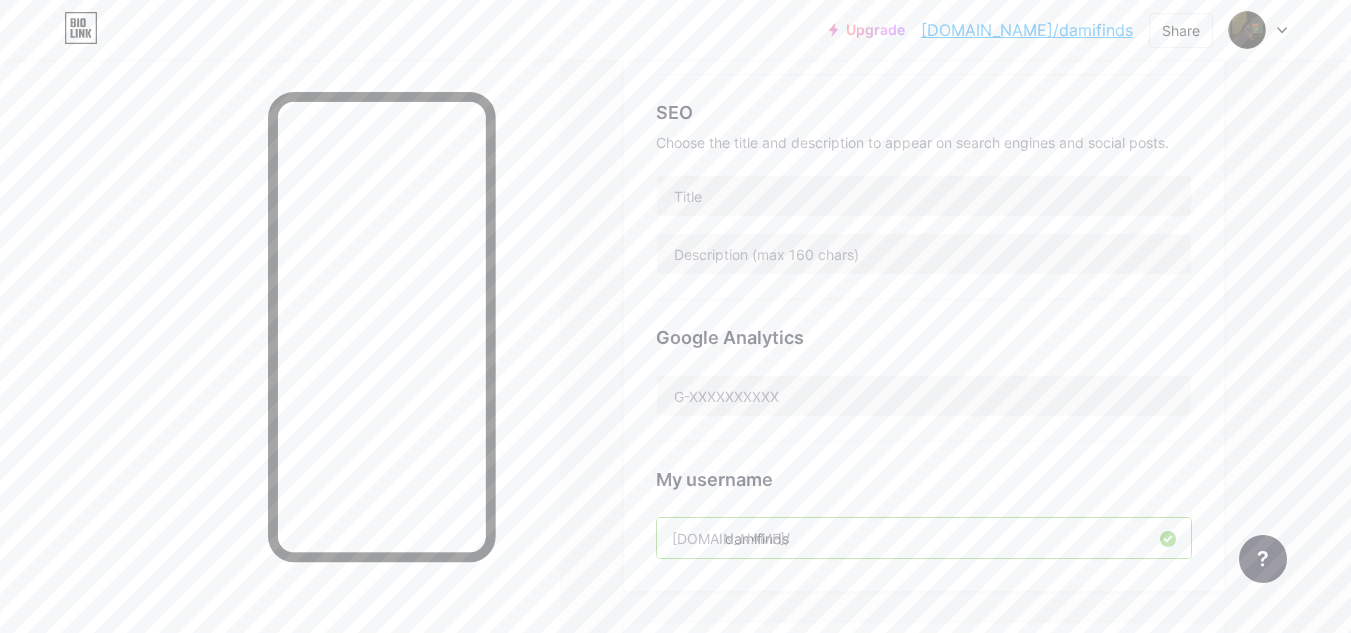 scroll, scrollTop: 0, scrollLeft: 0, axis: both 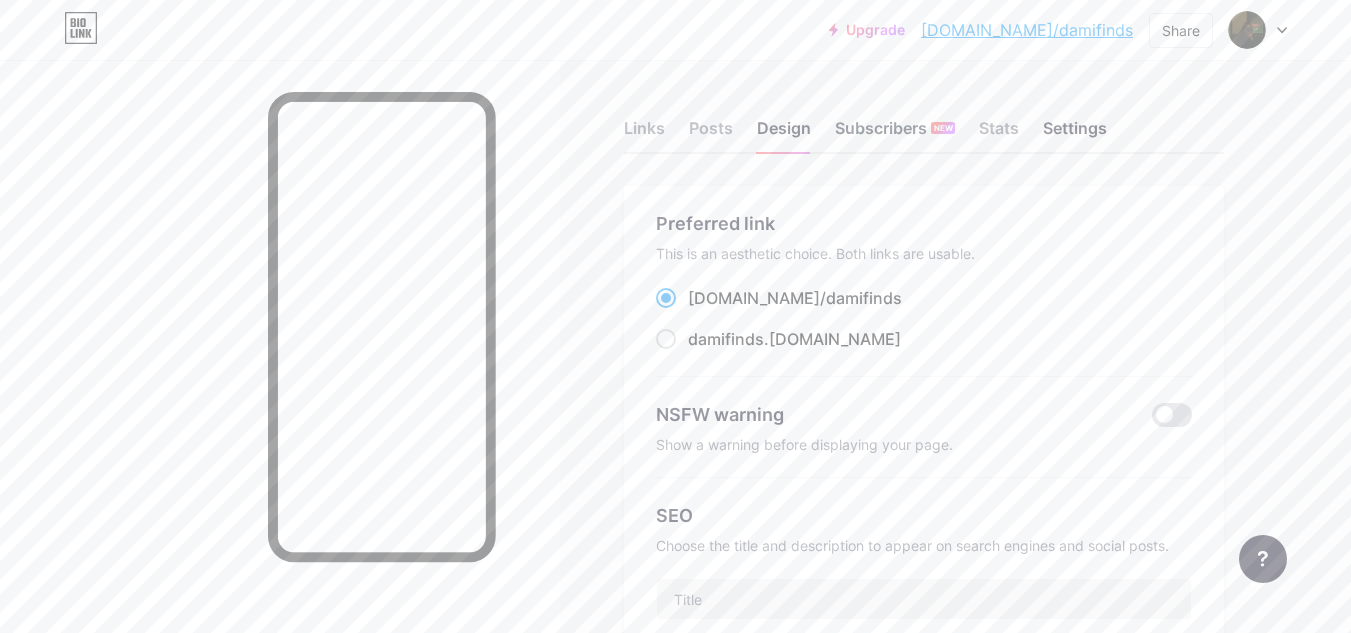 click on "Subscribers
NEW" at bounding box center [895, 134] 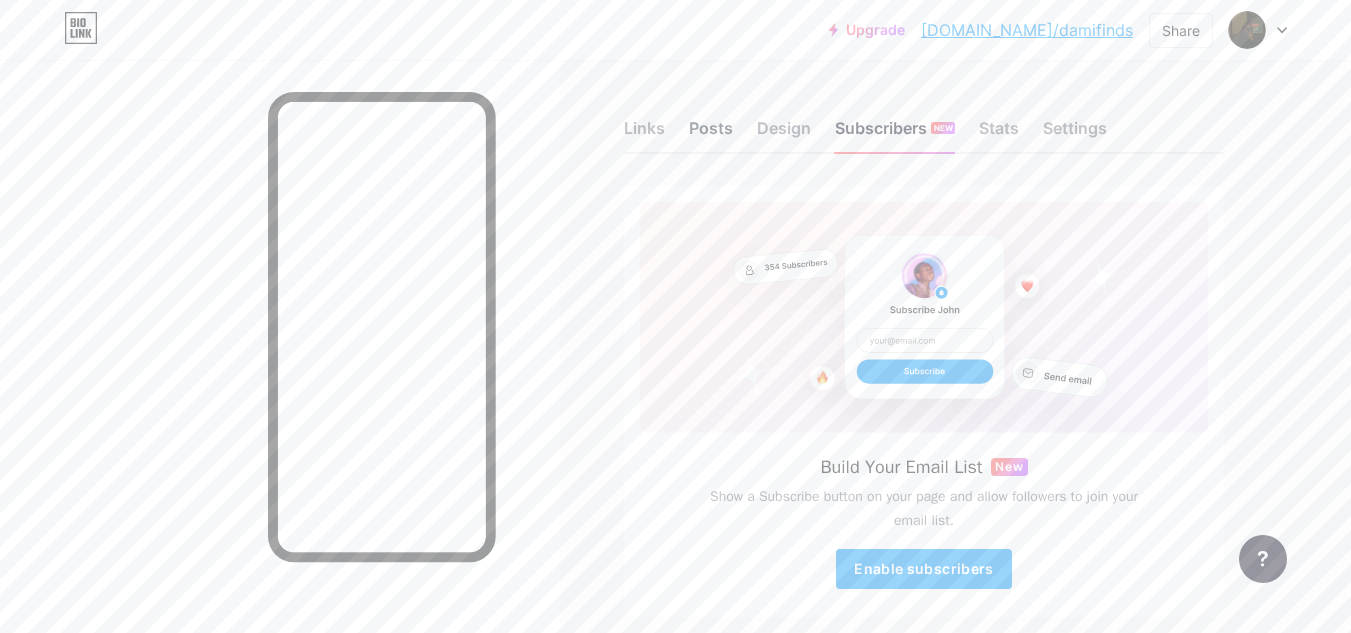 click on "Posts" at bounding box center (711, 134) 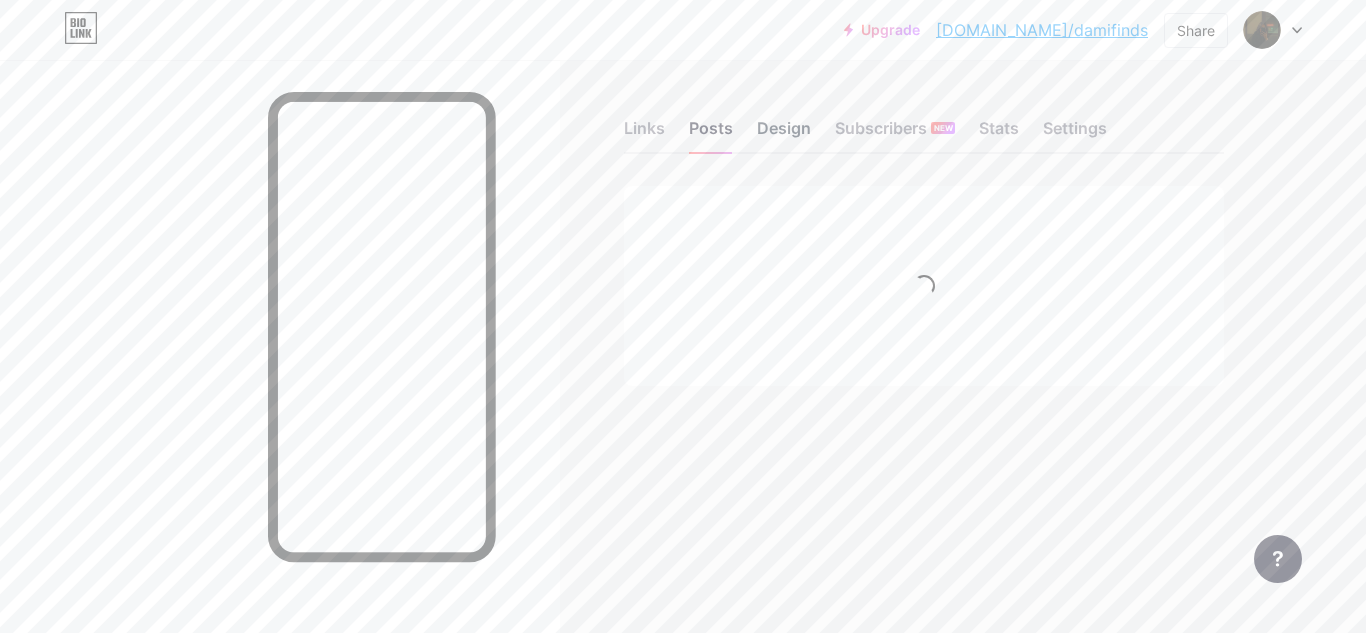 click on "Design" at bounding box center [784, 134] 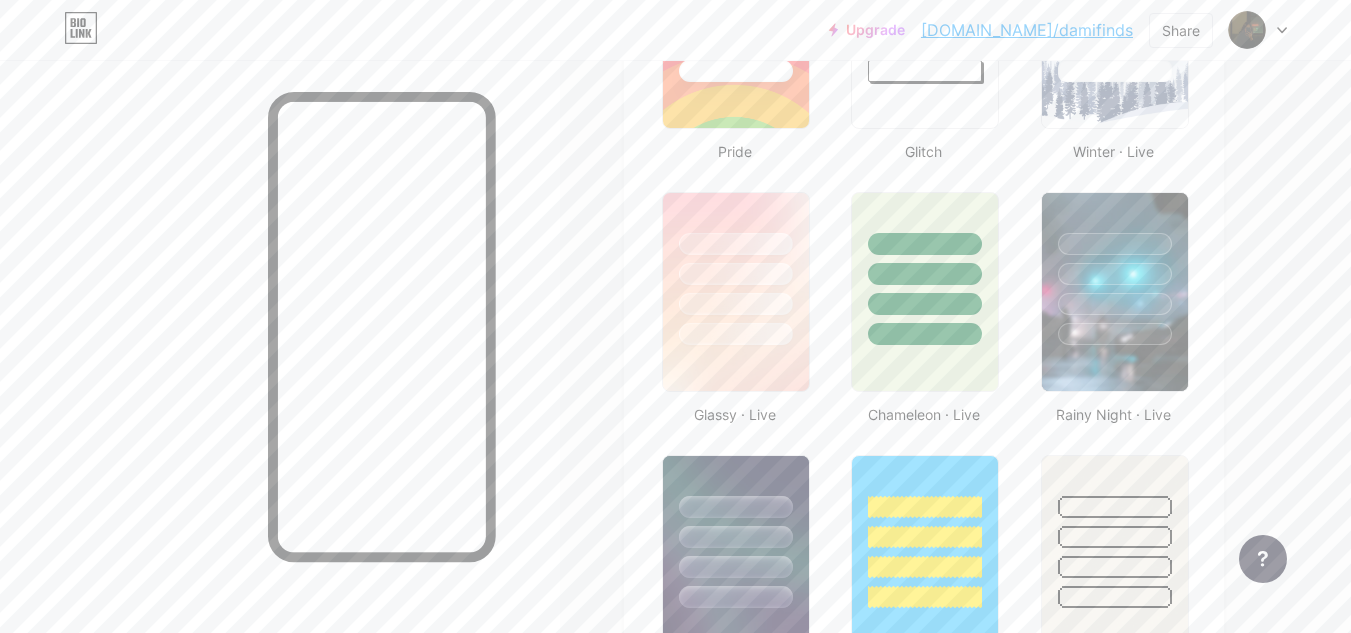 scroll, scrollTop: 1000, scrollLeft: 0, axis: vertical 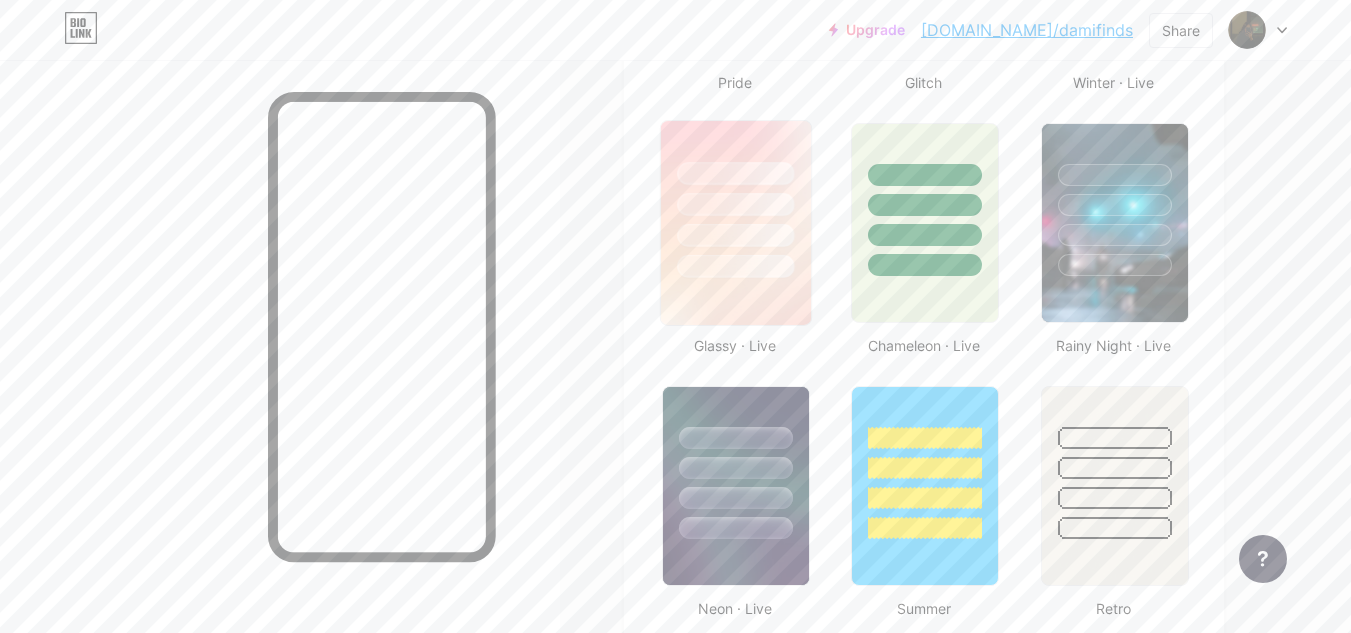 click at bounding box center [735, 235] 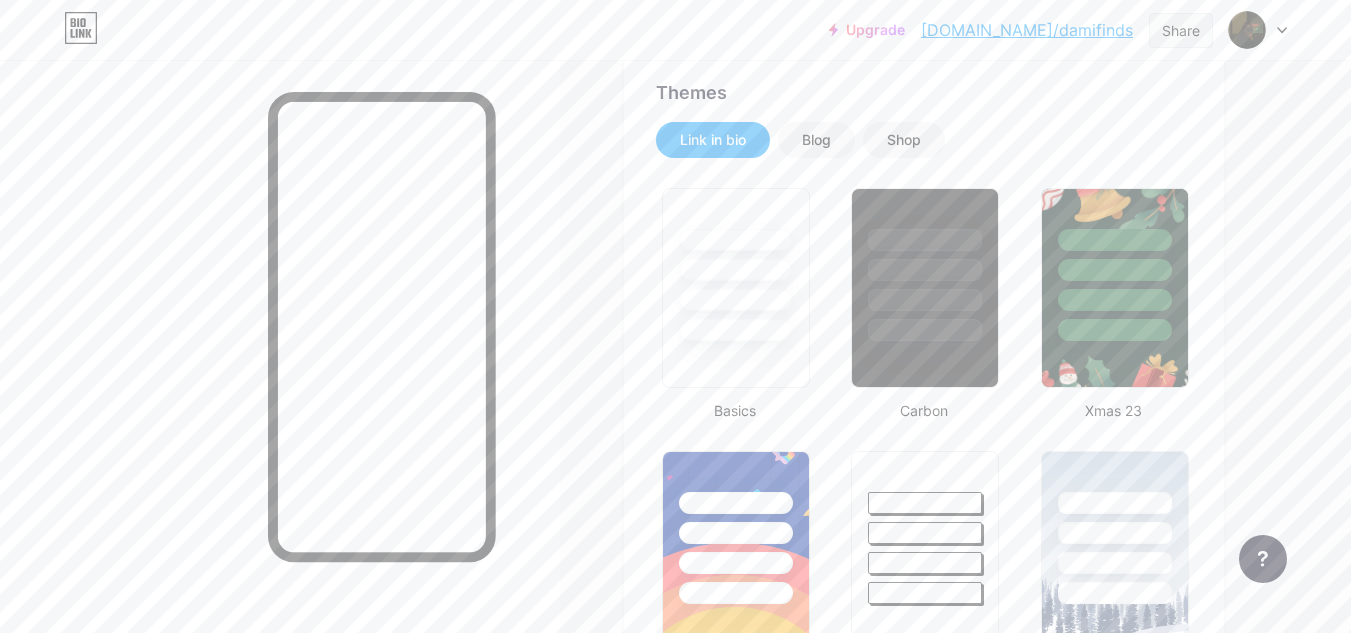 scroll, scrollTop: 400, scrollLeft: 0, axis: vertical 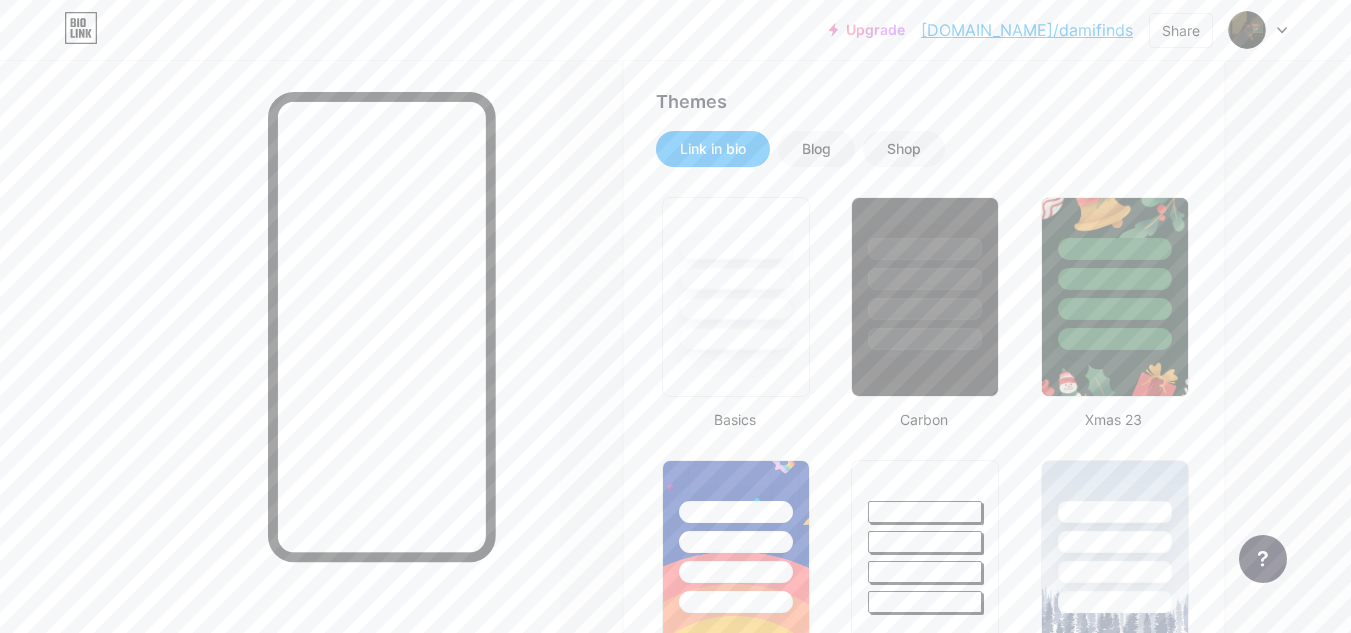 drag, startPoint x: 1112, startPoint y: 32, endPoint x: 932, endPoint y: 100, distance: 192.41621 